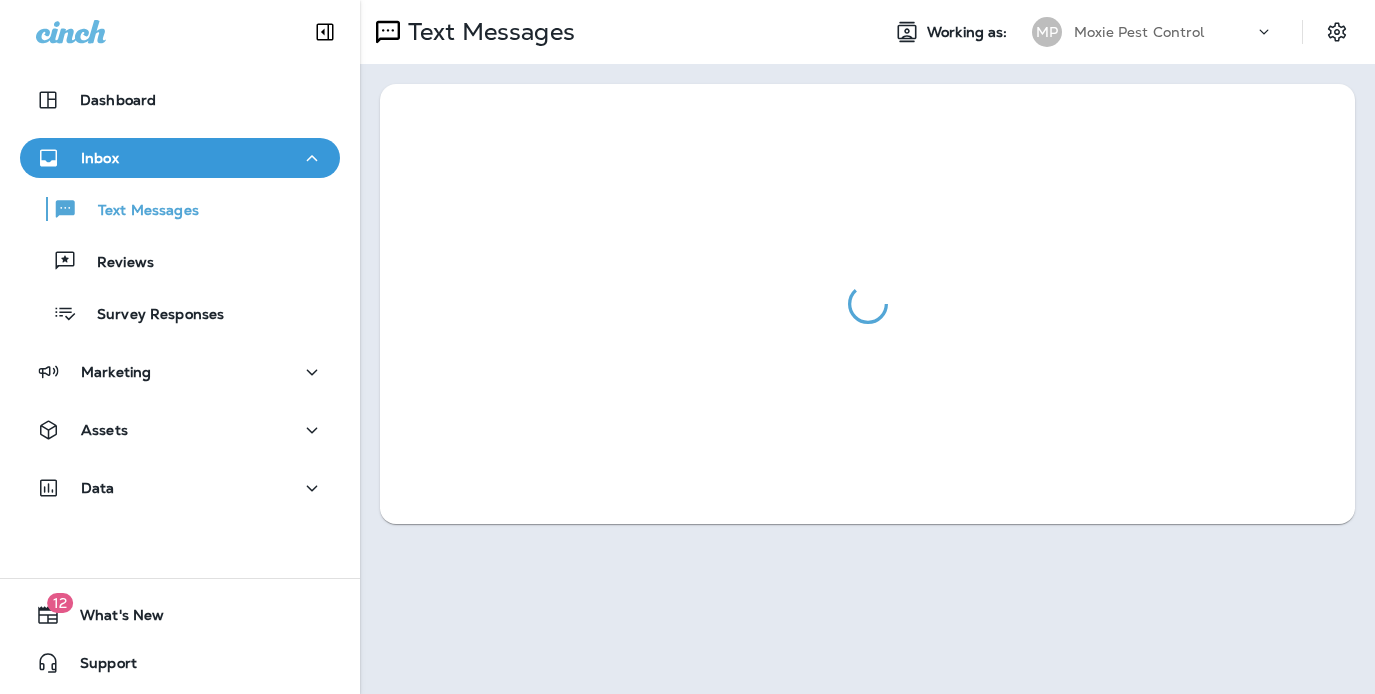 scroll, scrollTop: 0, scrollLeft: 0, axis: both 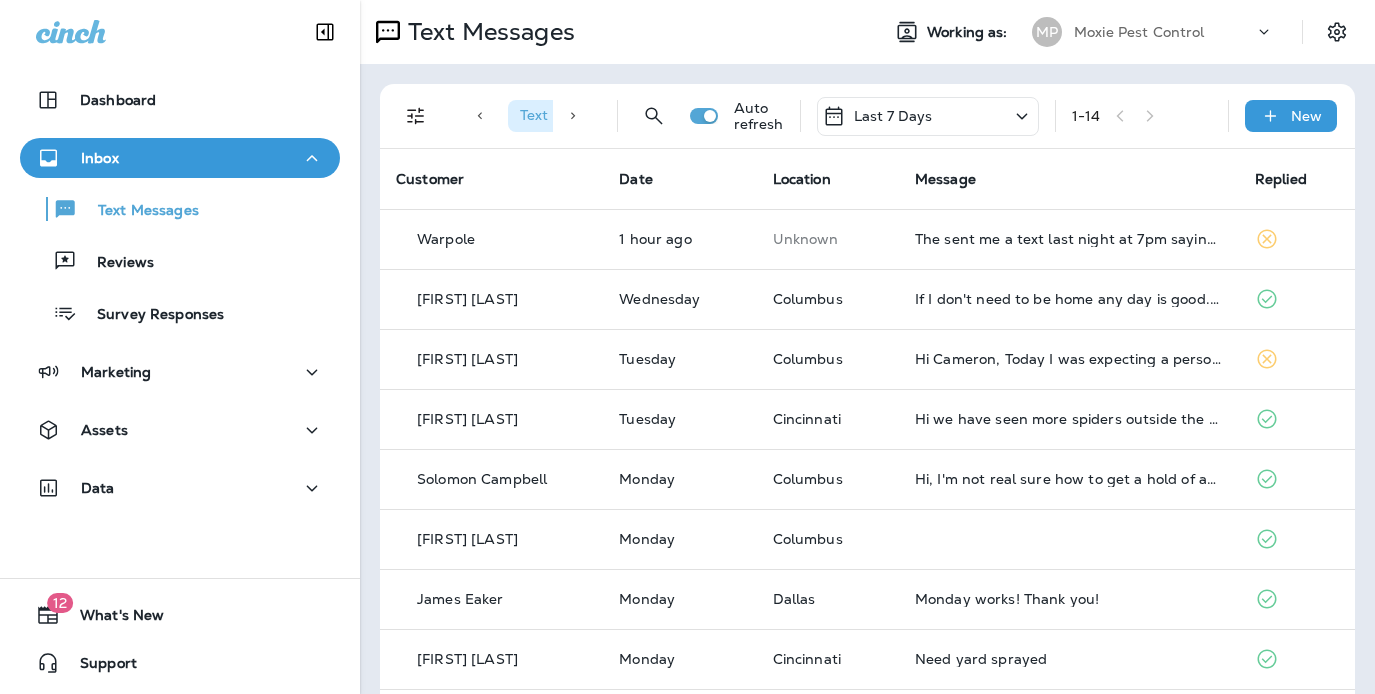 click 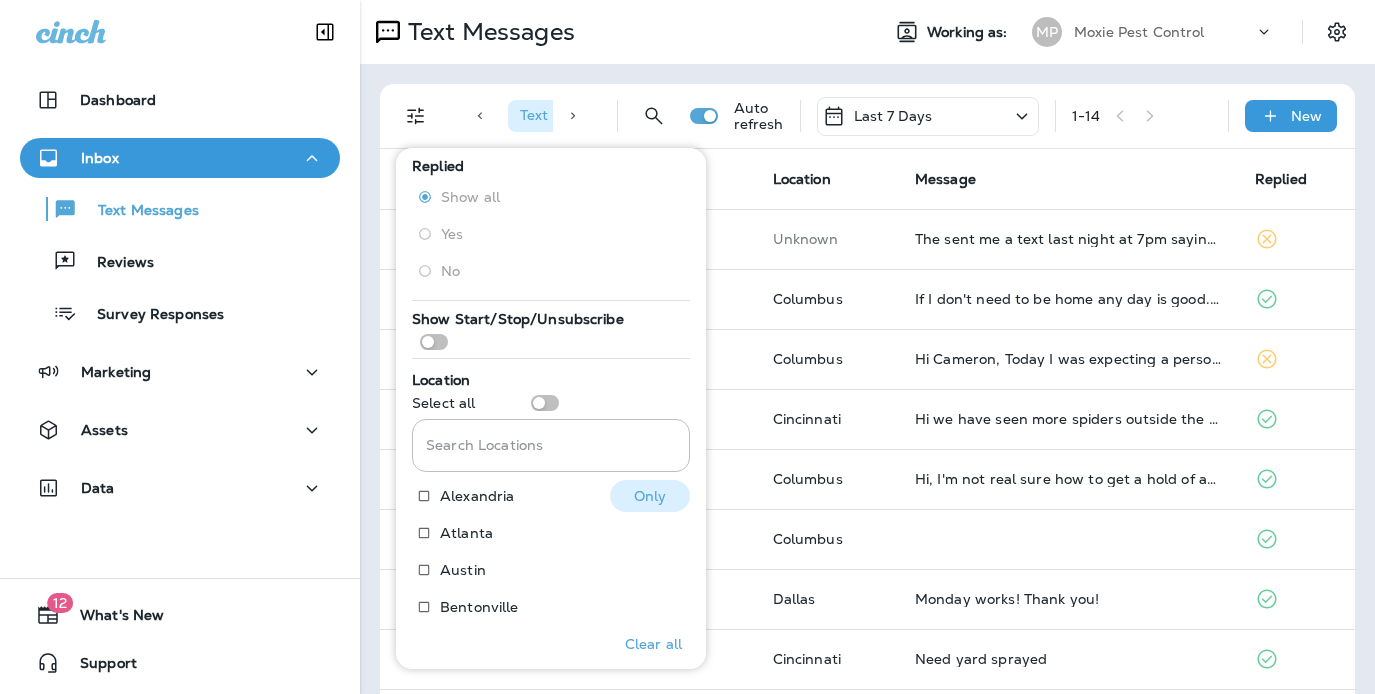 scroll, scrollTop: 179, scrollLeft: 0, axis: vertical 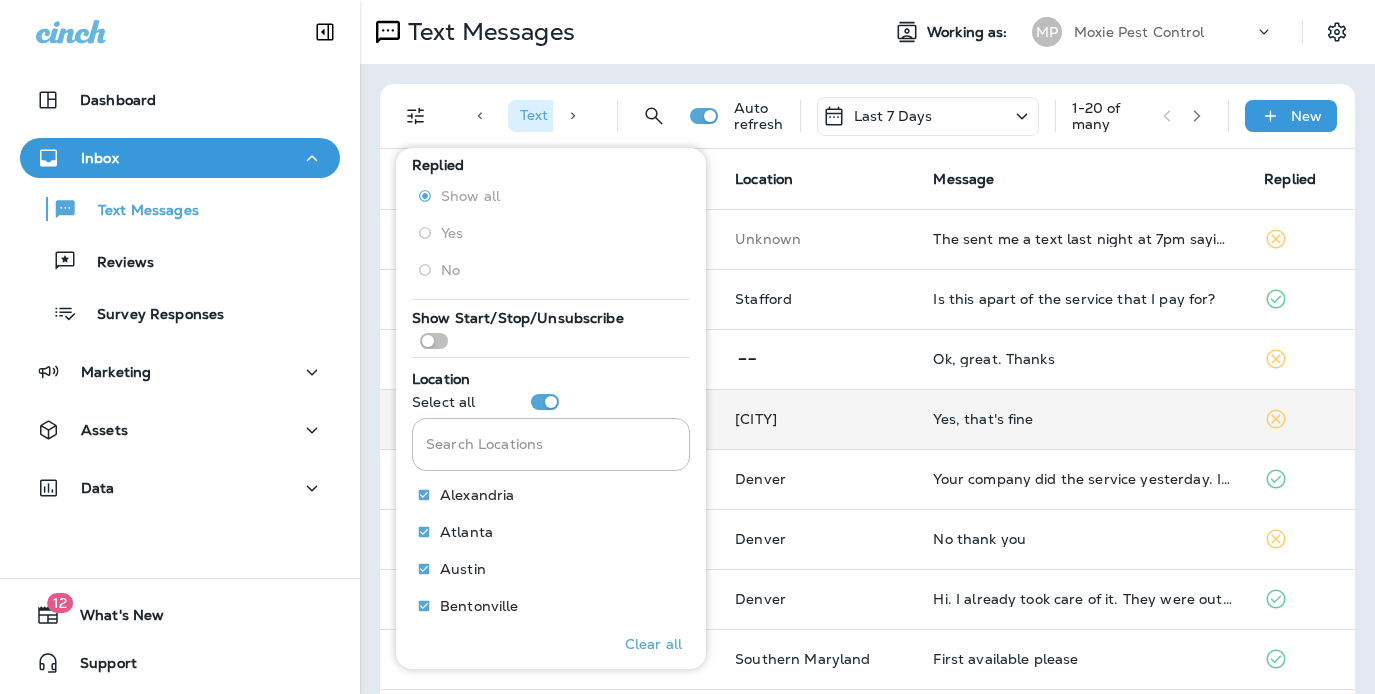 click on "[CITY]" at bounding box center [818, 419] 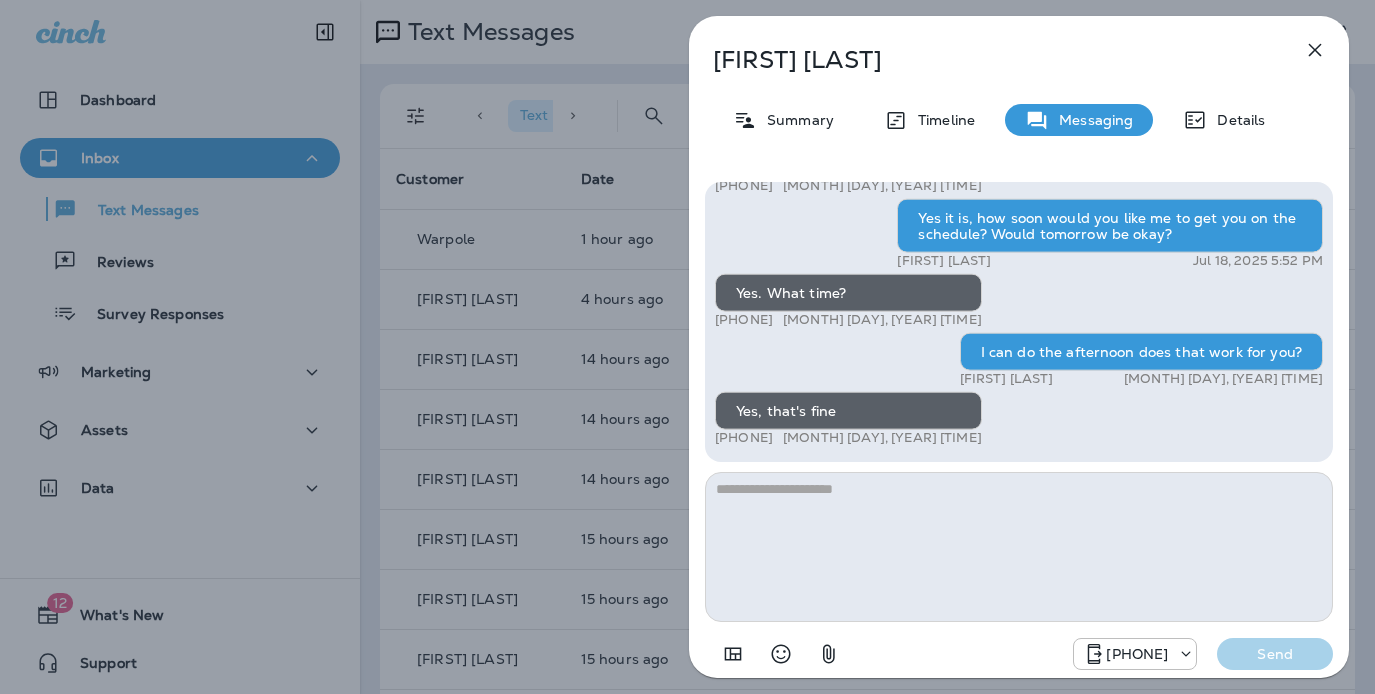 click on "Exciting News! Joshua’s Pest Control is now Moxie Pest Control! Same great service, new name. No changes to your protection—just a fresh look! Got questions? Call us anytime!
Reply STOP to optout [PHONE] Mar 7, 2025 11:28 PM Hi,  [FIRST]  , this is Cameron with Moxie Pest Control. We know Summer brings out the mosquitoes—and with the Summer season here, I’d love to get you on our schedule to come help take care of that. Just reply here if you're interested, and I'll let you know the details!
Reply STOP to optout [PHONE] Jun 25, 2025 12:11 PM I'd like to learn more. How much and how often is the service? [PHONE] Jun 25, 2025 12:59 PM [FIRST] [LAST] Jun 25, 2025 1:10 PM We are interested in getting the mosquito service scheduled. Is there a day this week that would work?  [PHONE] Jul 14, 2025 7:01 PM   sorry about the delay does tomorrow work for you? Maverick Leonard Jul 18, 2025 4:55 PM [PHONE] 15-20mins Send" at bounding box center (687, 347) 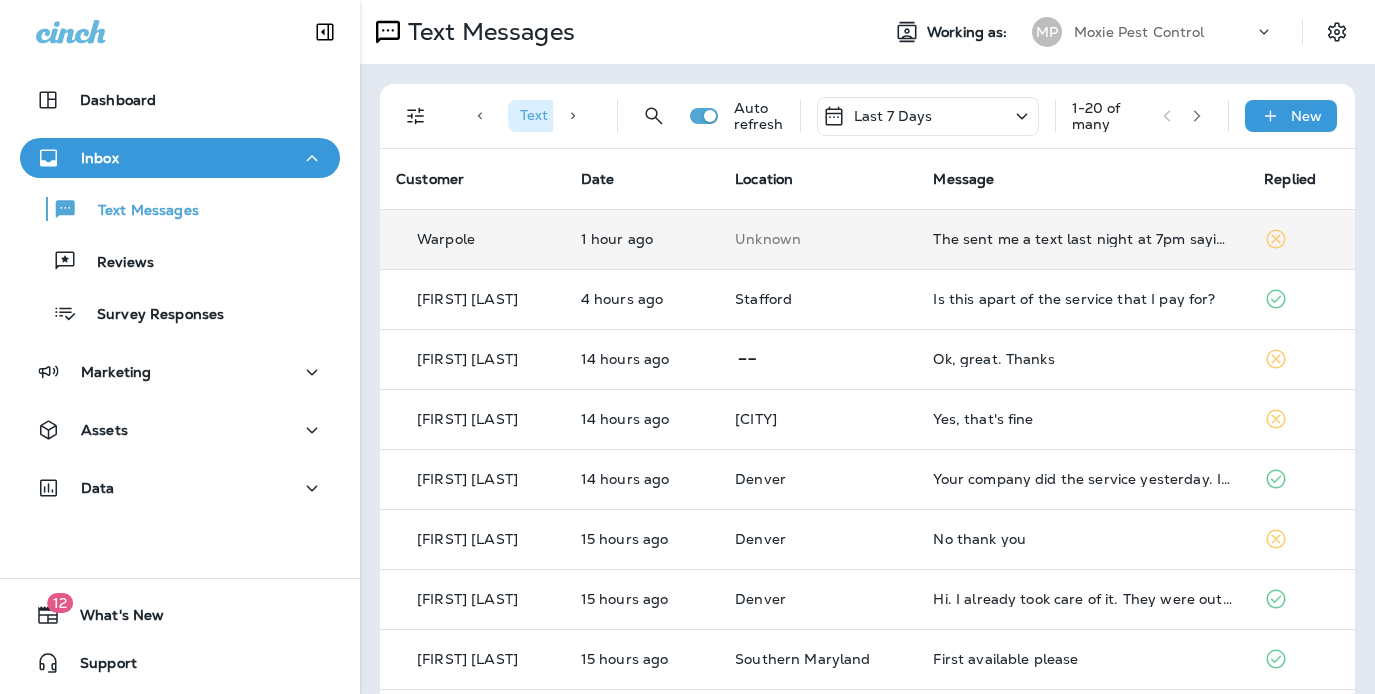click on "The sent me a text last night at 7pm saying they were coming to do my monthly spray but I won't be home to open gates. I tried to call but the office isn't open. Can you cancel this appt?" at bounding box center (1082, 239) 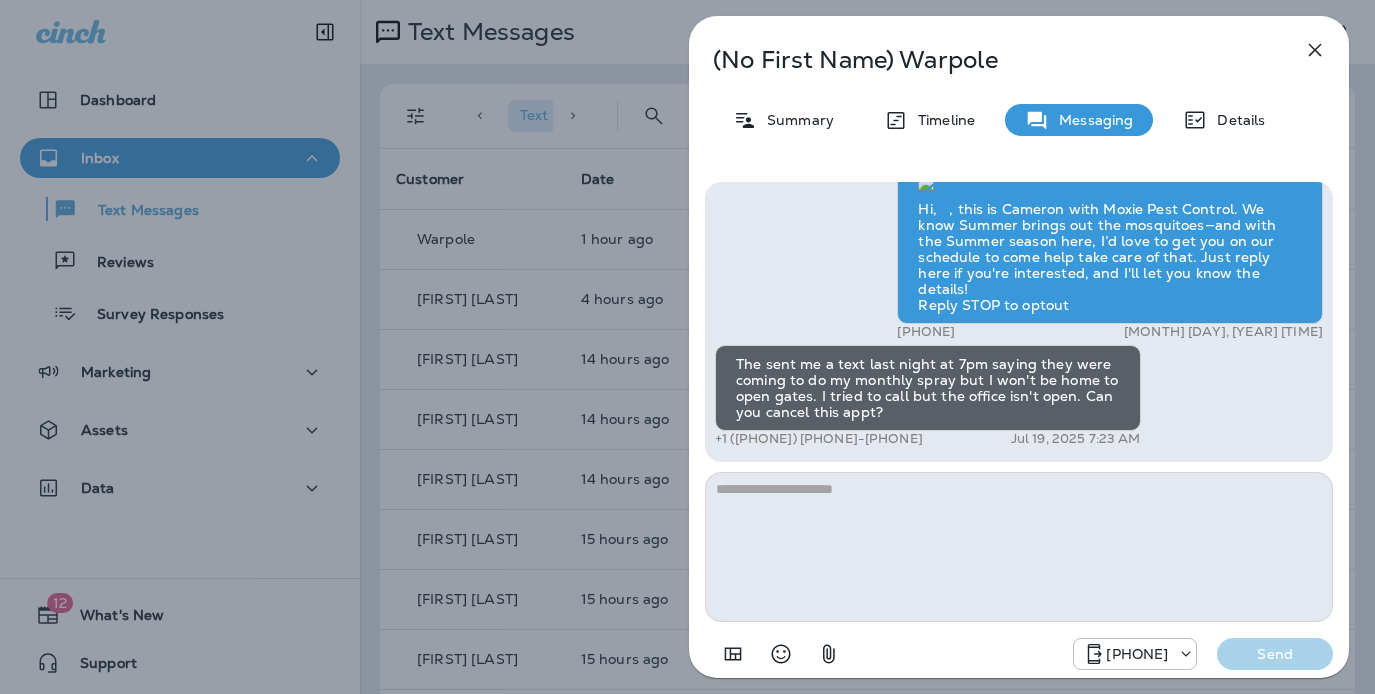 click on "(No First Name)   Warpole Summary   Timeline   Messaging   Details   Hi,   , this is Cameron with Moxie Pest Control. We know Summer brings out the mosquitoes—and with the Summer season here, I’d love to get you on our schedule to come help take care of that. Just reply here if you're interested, and I'll let you know the details!
Reply STOP to optout [PHONE] Jul 1, 2025 9:10 AM The sent me a text last night at 7pm saying they were coming to do my monthly spray but I won't be home to open gates. I tried to call but the office isn't open. Can you cancel this appt?  [PHONE] Jul 19, 2025 7:23 AM [PHONE] Send" at bounding box center (687, 347) 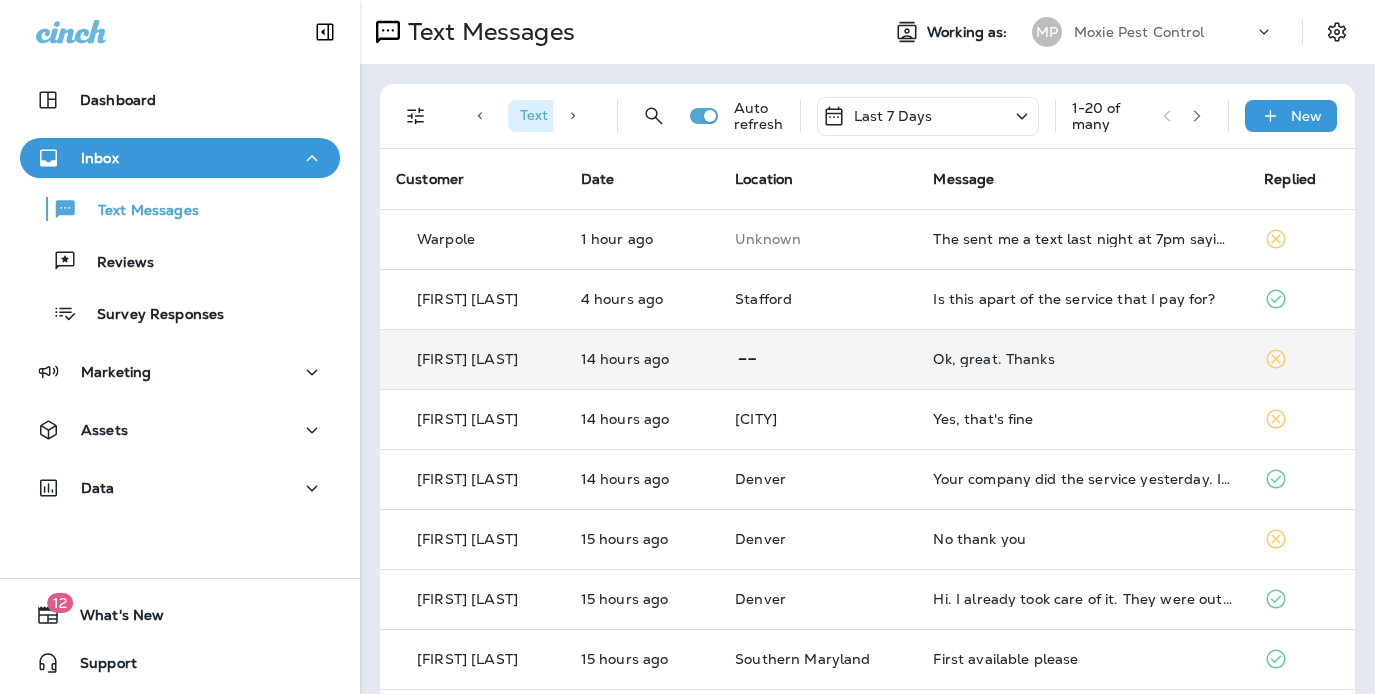 click on "Ok, great. Thanks" at bounding box center [1082, 359] 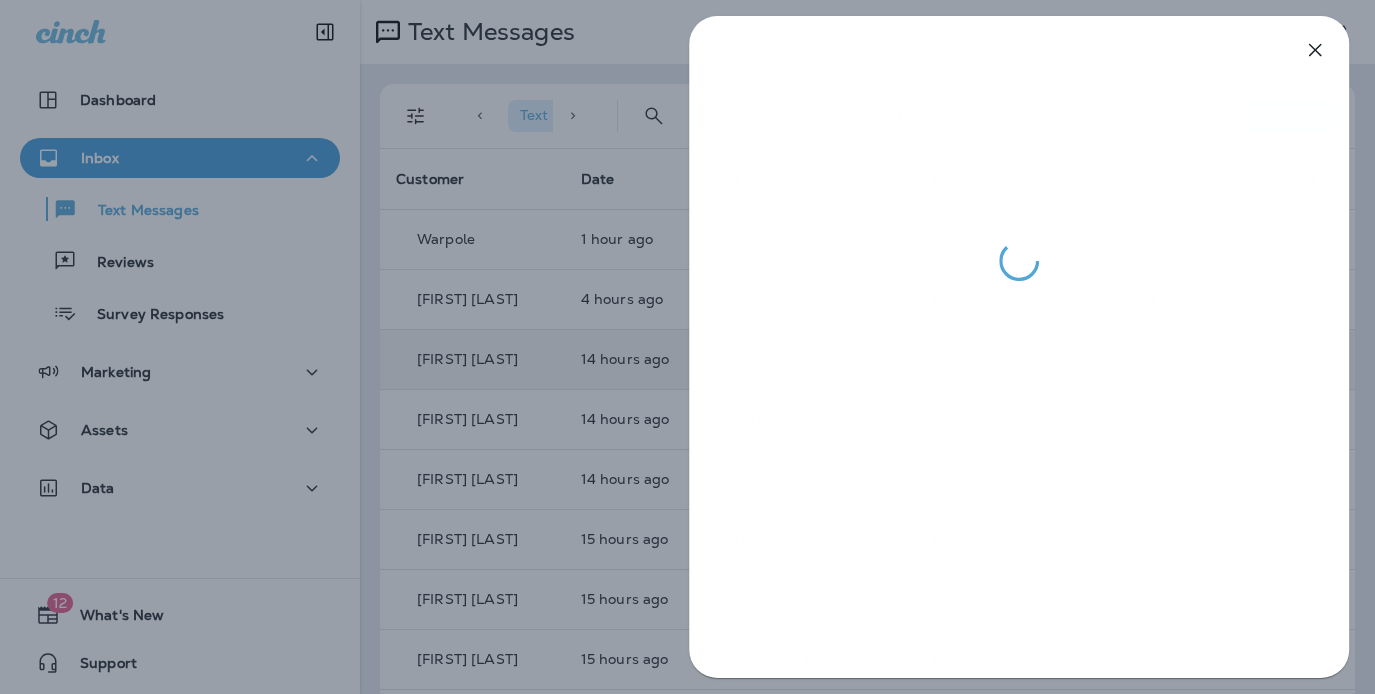 click at bounding box center [687, 347] 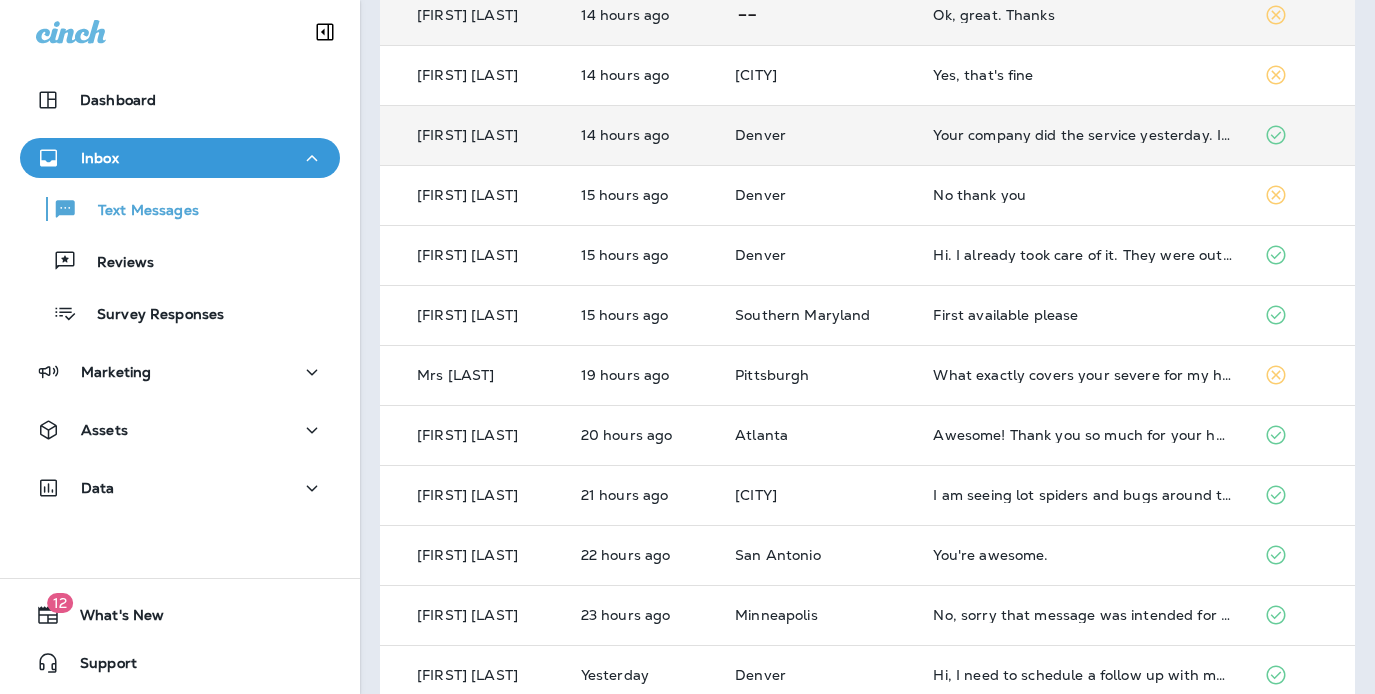 scroll, scrollTop: 367, scrollLeft: 0, axis: vertical 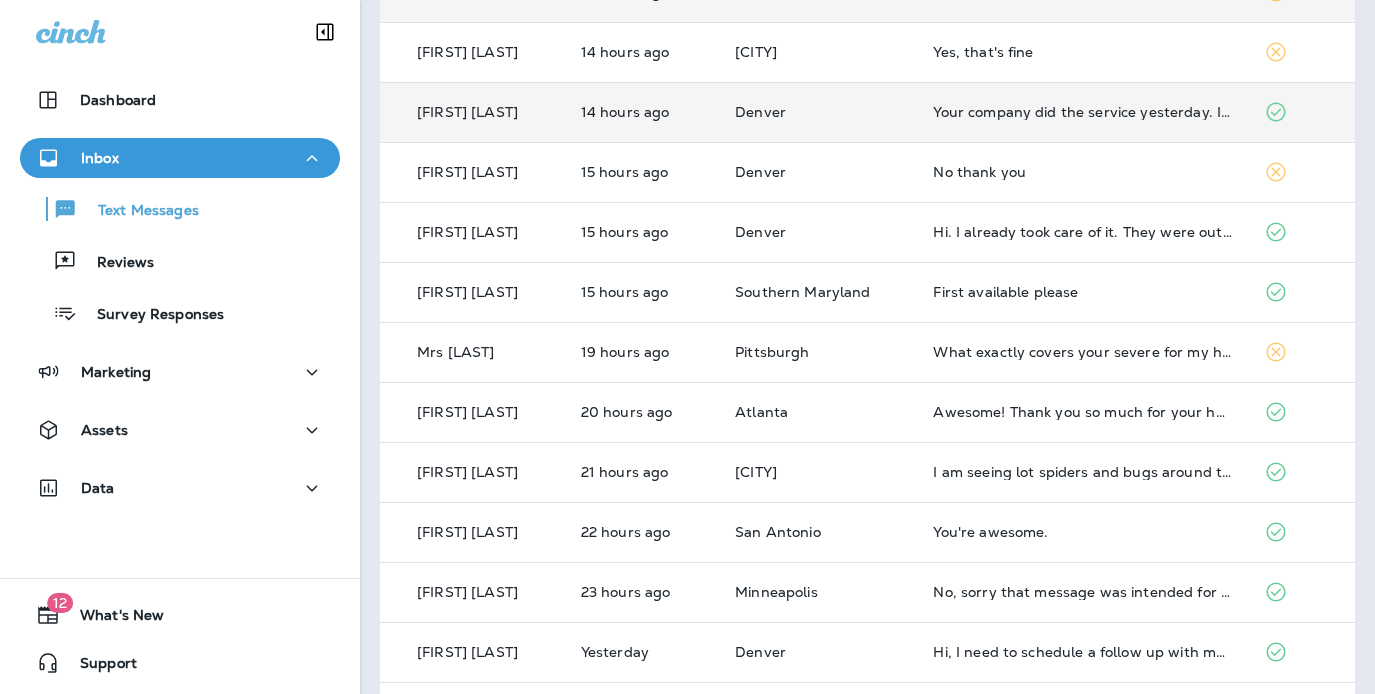 click on "What exactly covers your severe for my house?" at bounding box center (1082, 352) 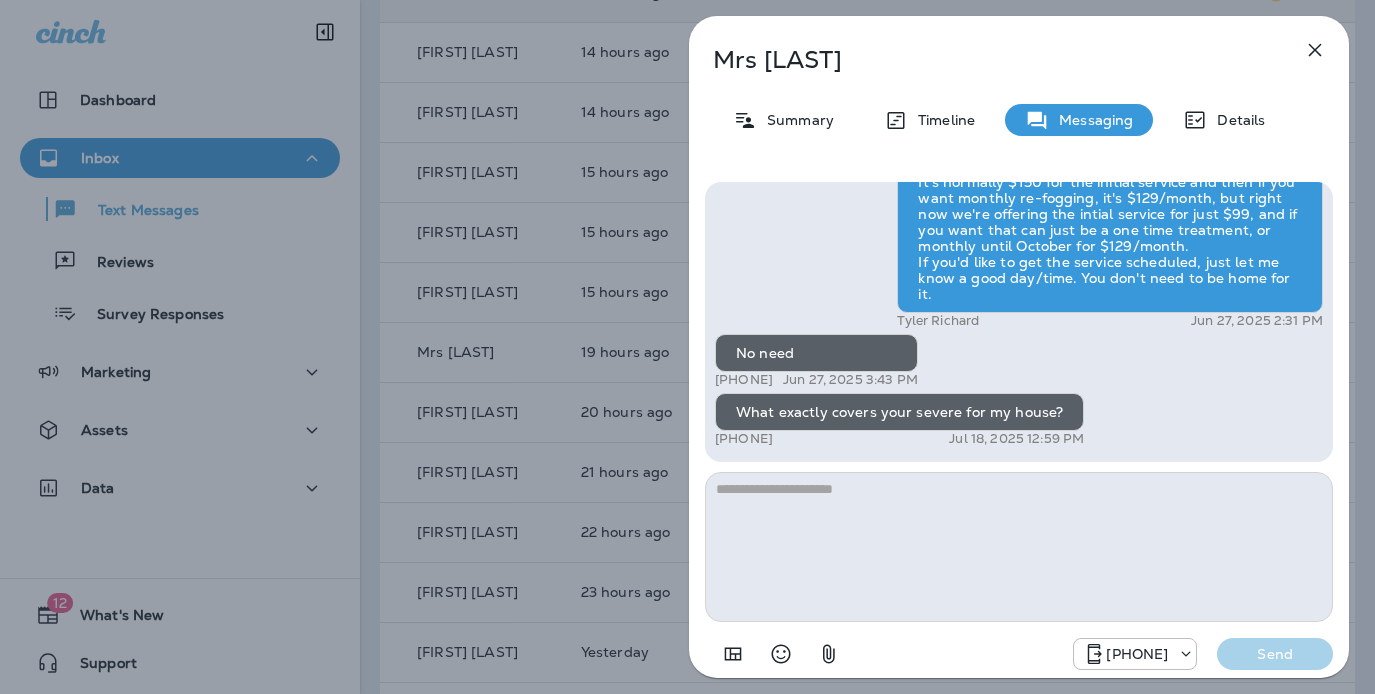 click on "Mrs [LAST] Summary Timeline Messaging Details Hi, Mrs, this is Cameron with Moxie Pest Control. We know Summer brings out the mosquitoes—and with the Summer season here, I’d love to get you on our schedule to come help take care of that. Just reply here if you're interested, and I'll let you know the details!
Reply STOP to optout +1[PHONE]-[PHONE]-[PHONE] [MONTH] [DAY], [YEAR] [TIME] Did you take care of that? +1 ([PHONE]) [PHONE]-[PHONE] [MONTH] [DAY], [YEAR] [TIME] Did you take care of that? +1 ([PHONE]) [PHONE]-[PHONE] [MONTH] [DAY], [YEAR] [TIME] When you serviced +1 ([PHONE]) [PHONE]-[PHONE] [MONTH] [DAY], [YEAR] [TIME] [FIRST] [LAST] [MONTH] [DAY], [YEAR] [TIME] No need +1 ([PHONE]) [PHONE]-[PHONE] [MONTH] [DAY], [YEAR] [TIME] What exactly covers your severe for my house? +1 ([PHONE]) [PHONE]-[PHONE] [MONTH] [DAY], [YEAR] [TIME] +1[PHONE]-[PHONE]-[PHONE] Send" at bounding box center (687, 347) 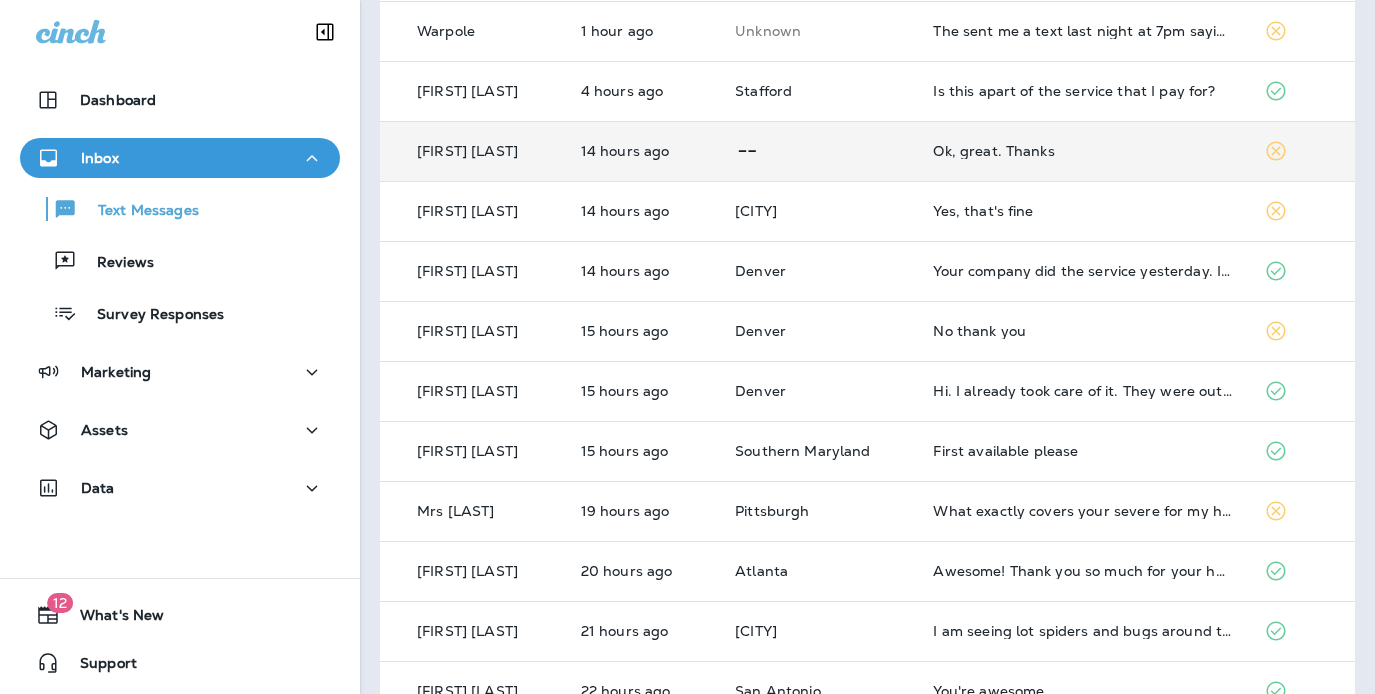 scroll, scrollTop: 0, scrollLeft: 0, axis: both 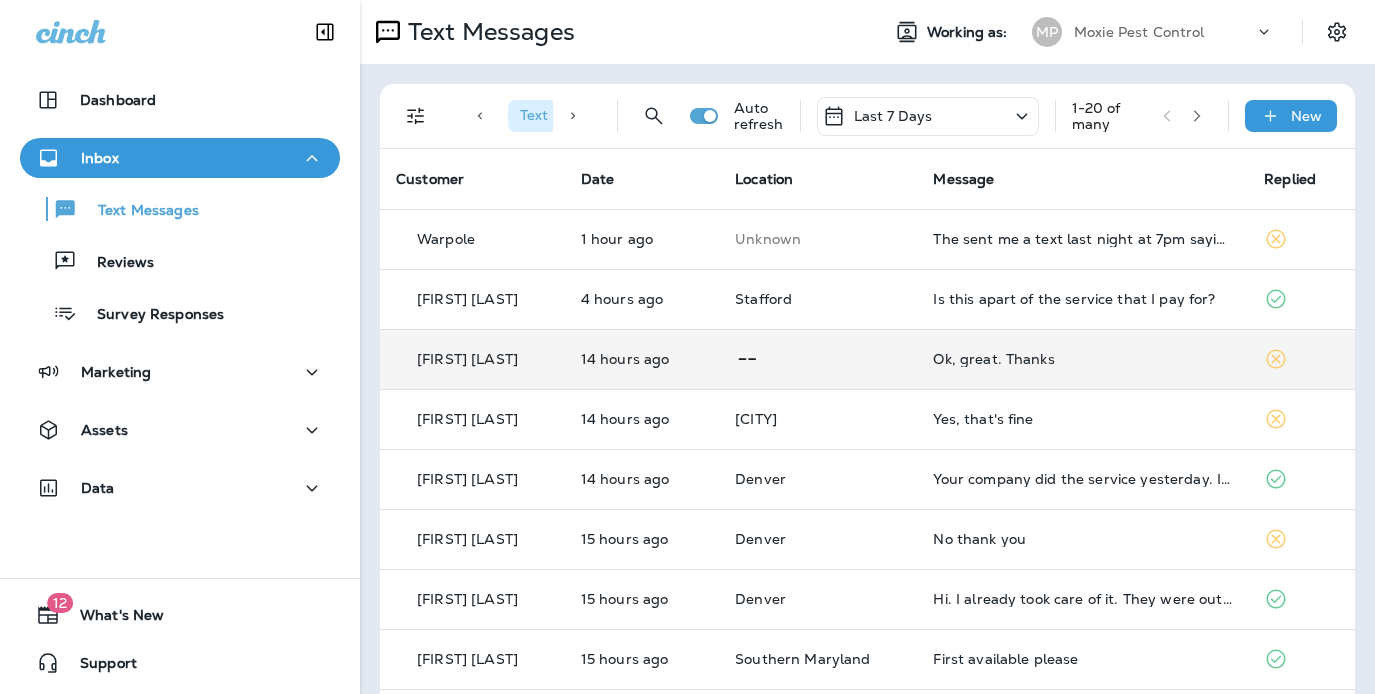 click 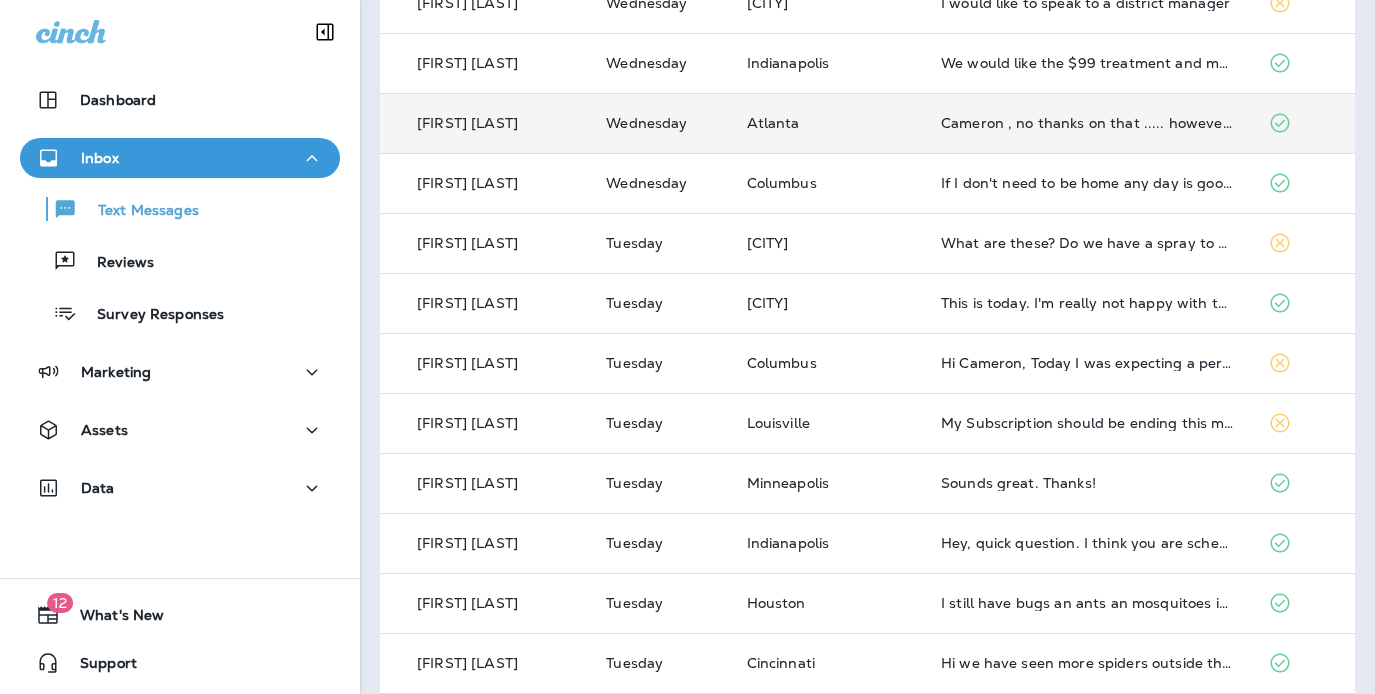 scroll, scrollTop: 431, scrollLeft: 0, axis: vertical 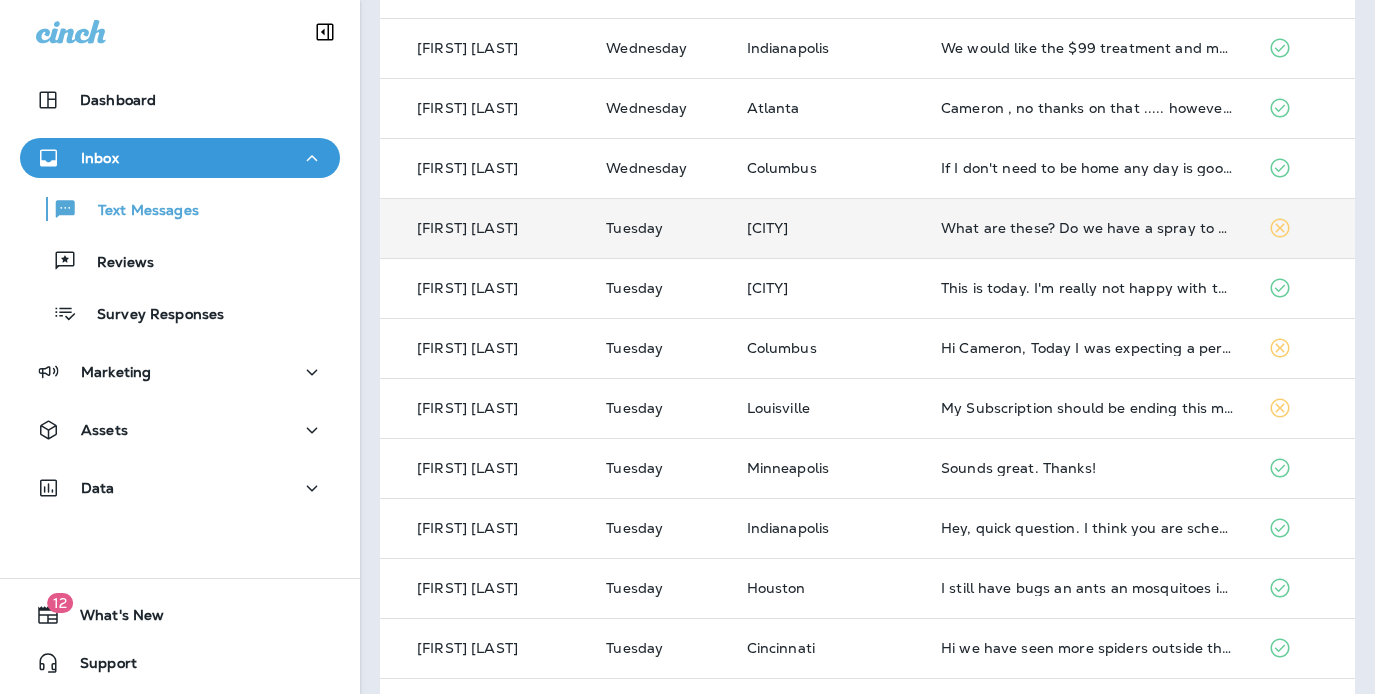 click on "[CITY]" at bounding box center (828, 228) 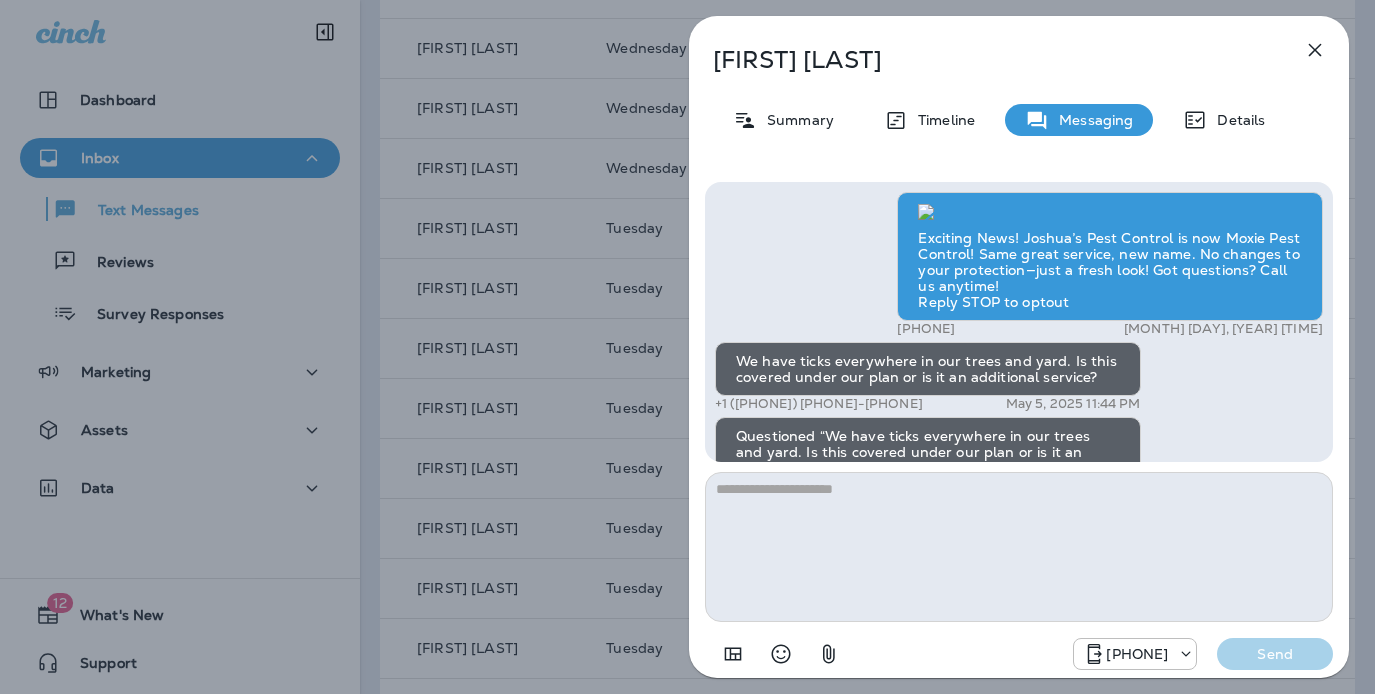scroll, scrollTop: -1421, scrollLeft: 0, axis: vertical 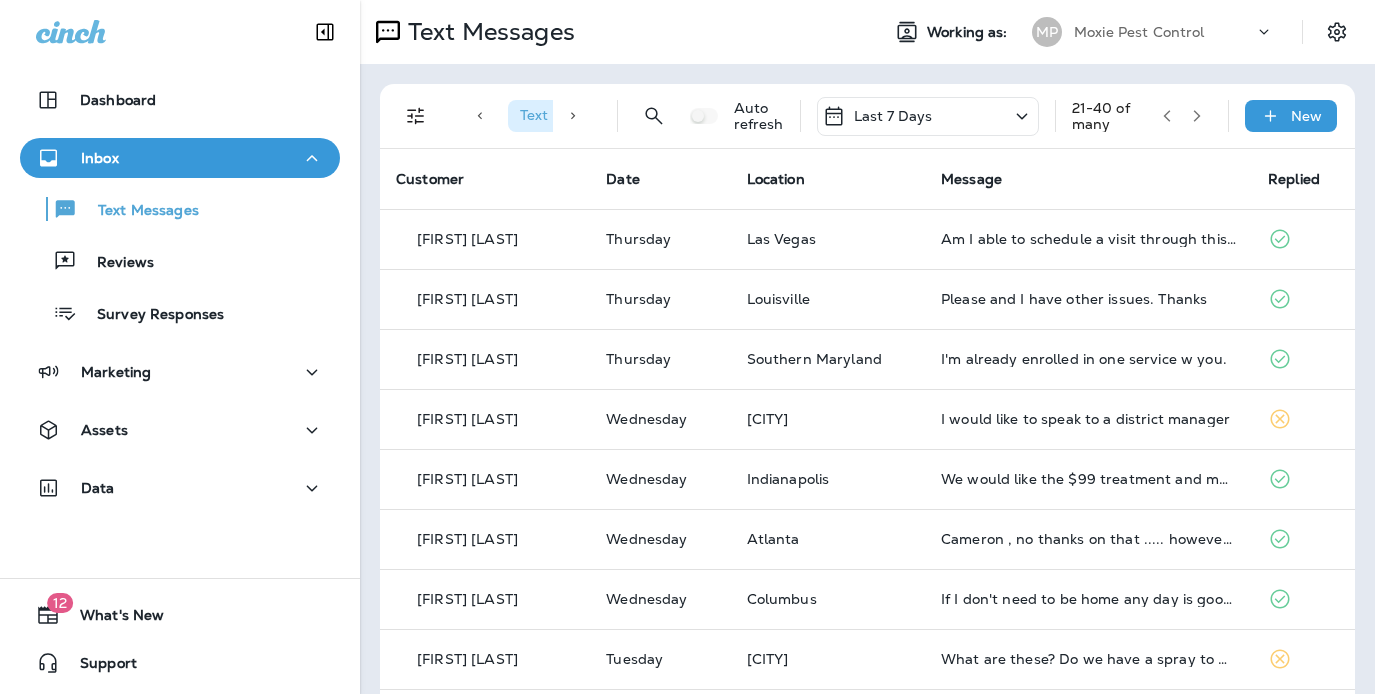 click 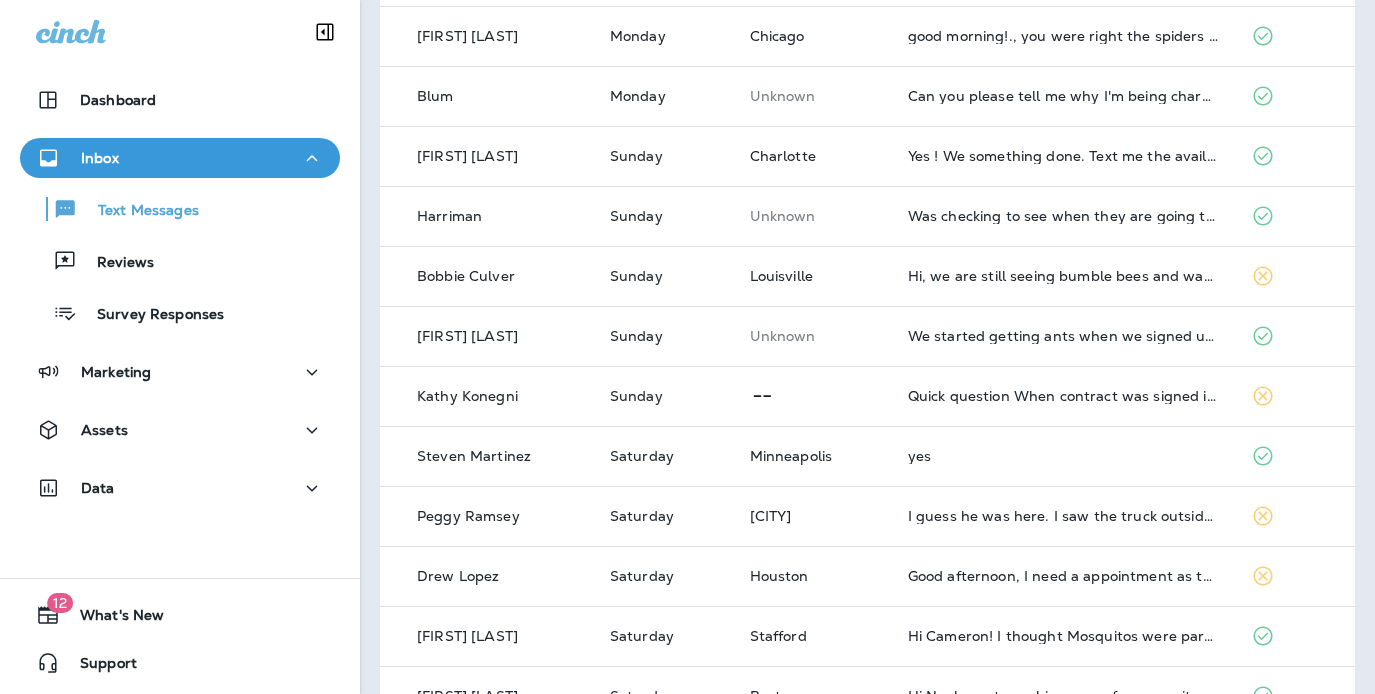 scroll, scrollTop: 628, scrollLeft: 0, axis: vertical 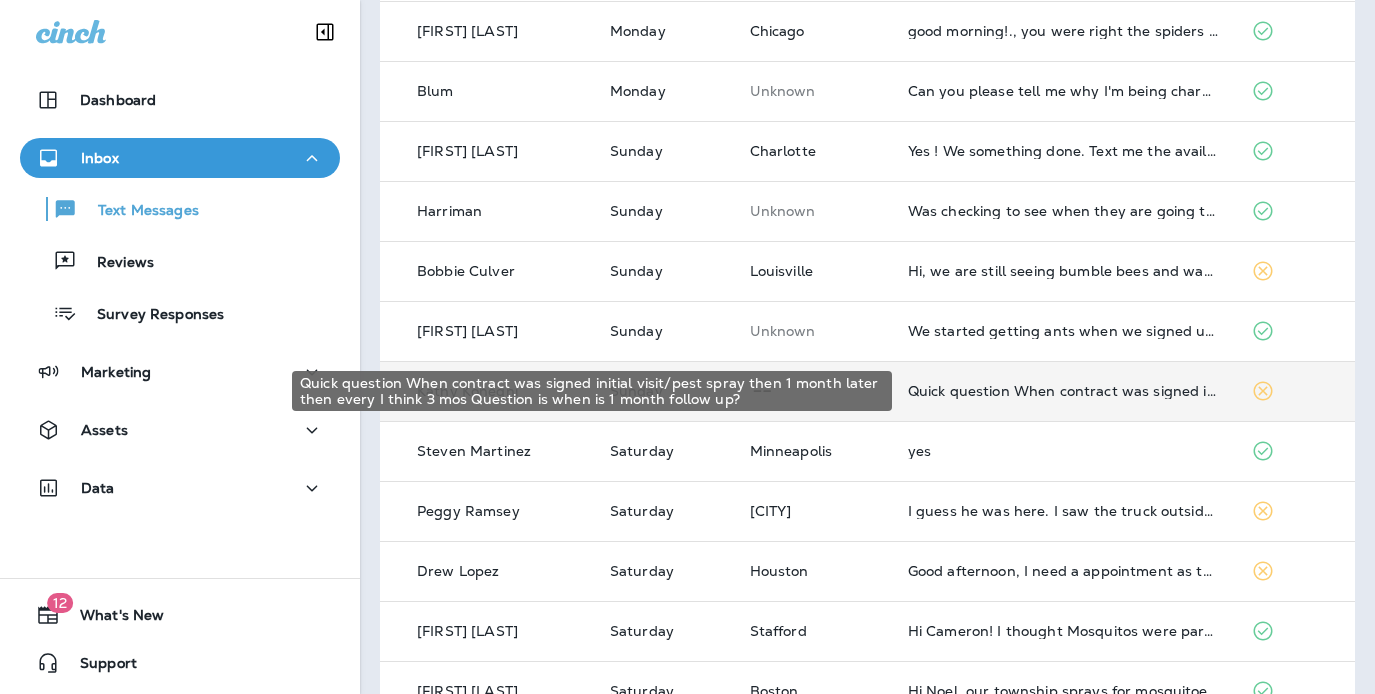click on "Quick question
When contract was signed initial visit/pest spray then 1 month later then every I think 3 mos
Question is when is 1 month follow up?" at bounding box center (1064, 391) 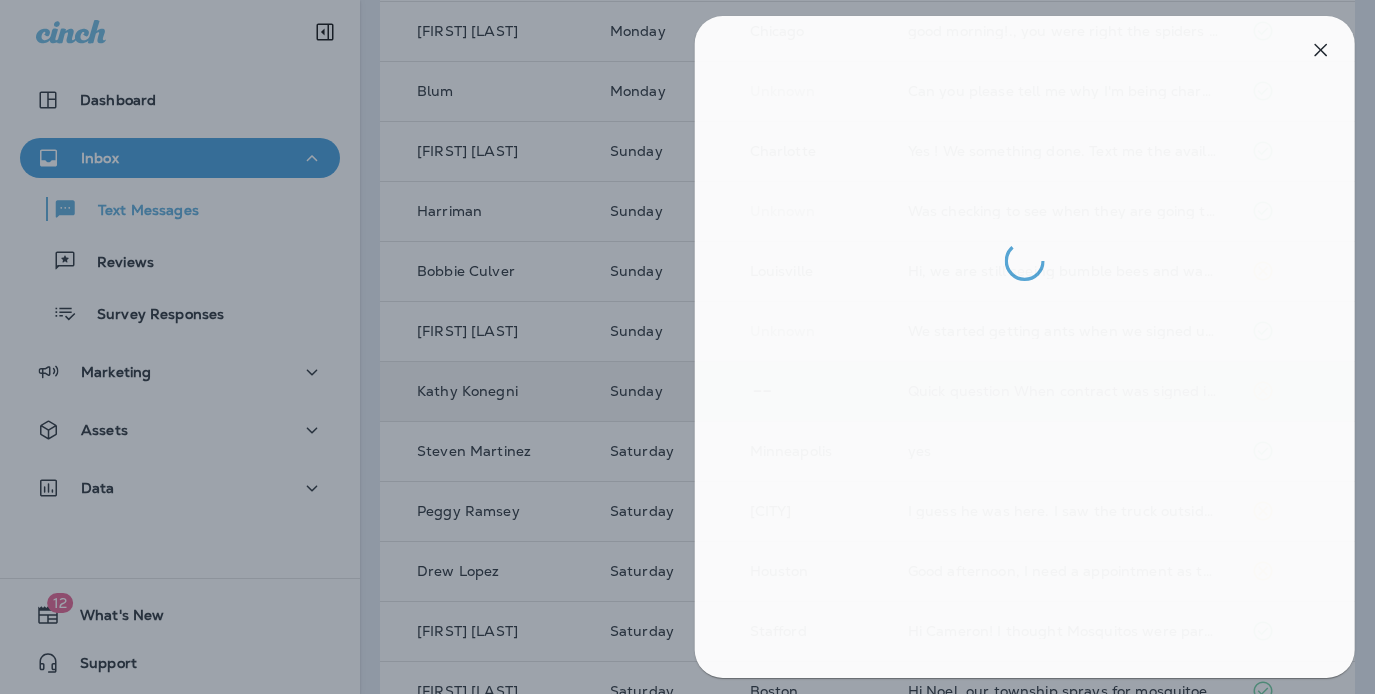 click at bounding box center [693, 347] 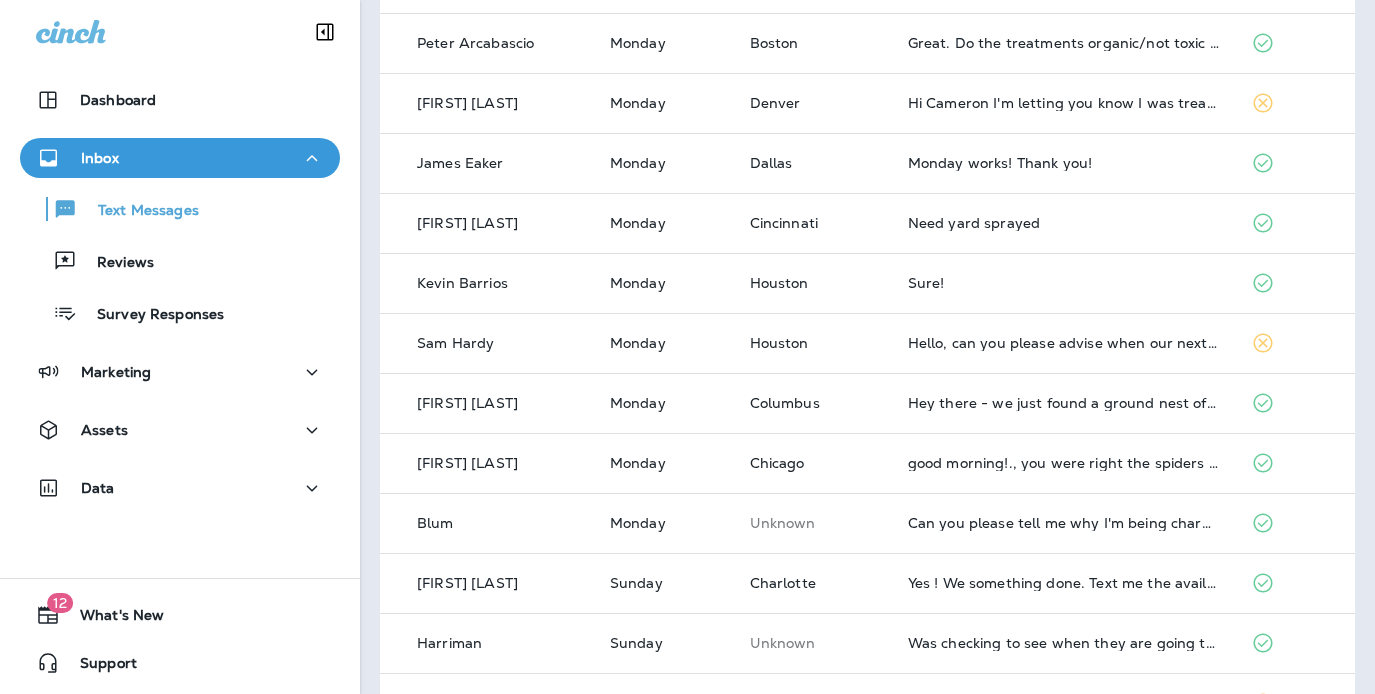 scroll, scrollTop: 0, scrollLeft: 0, axis: both 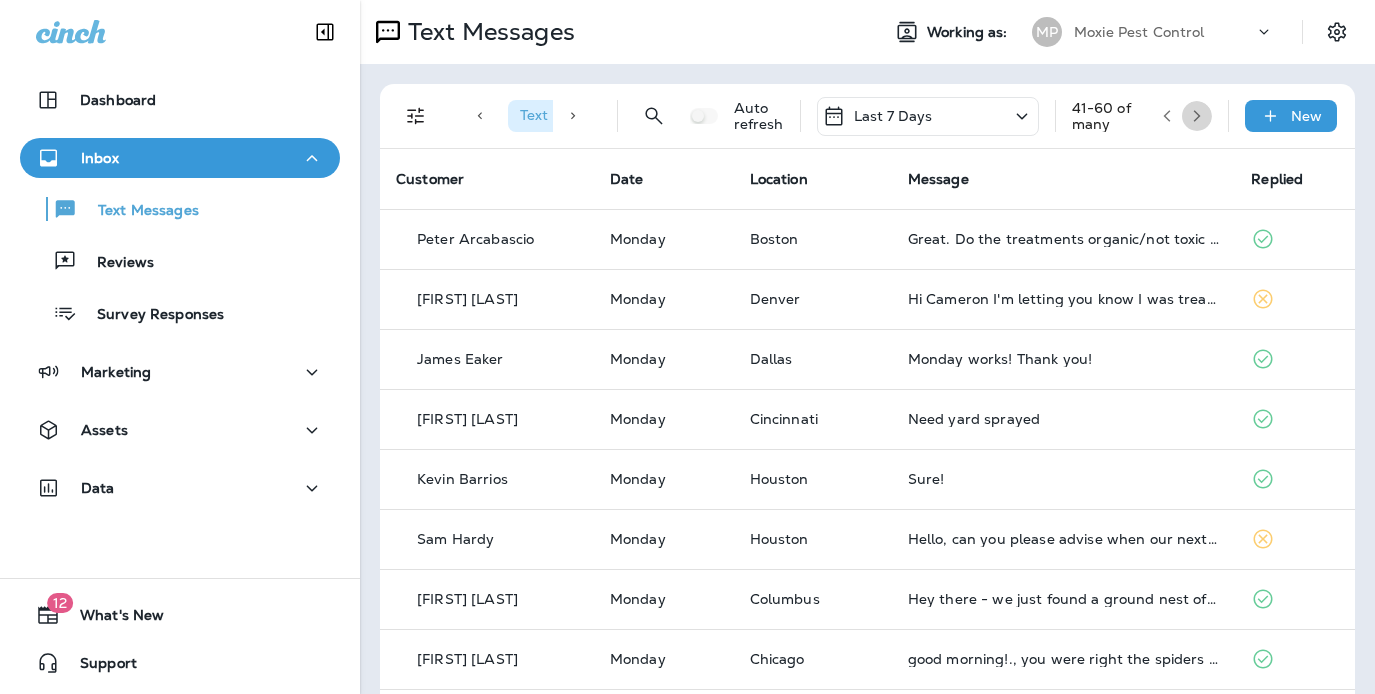 click 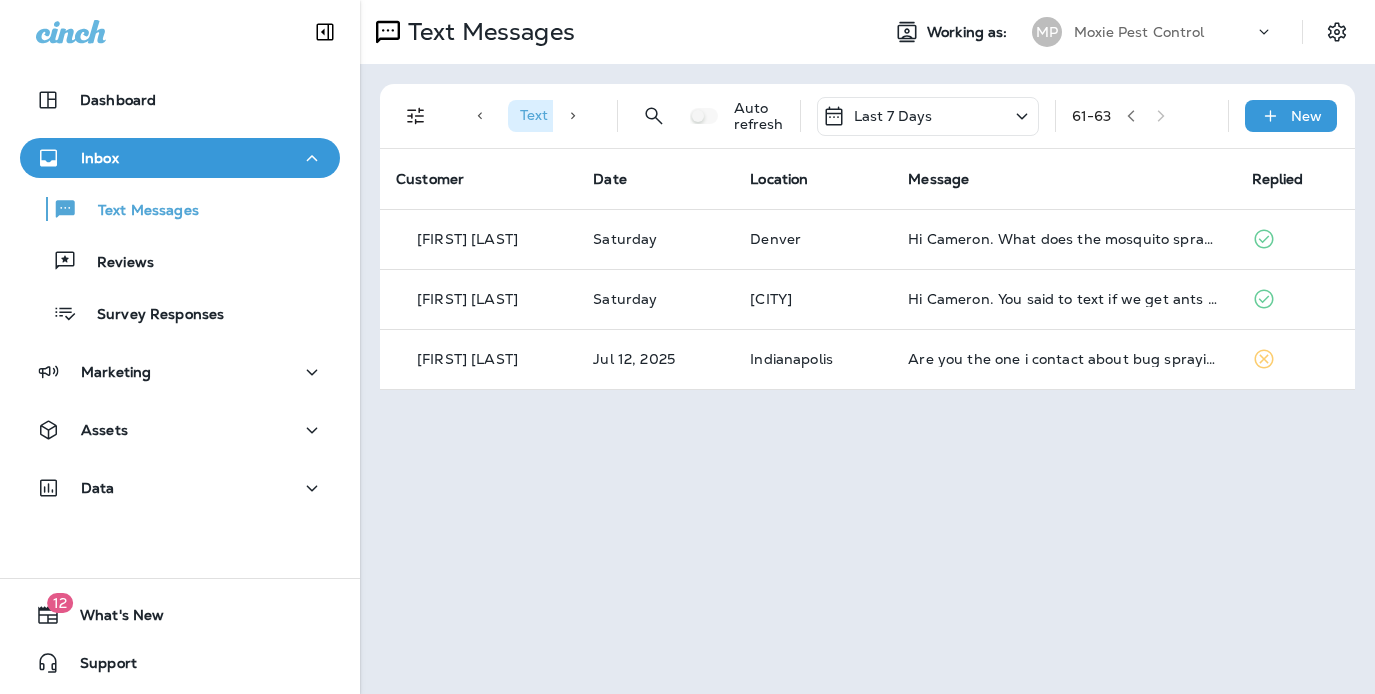 click on "Last 7 Days" at bounding box center (928, 116) 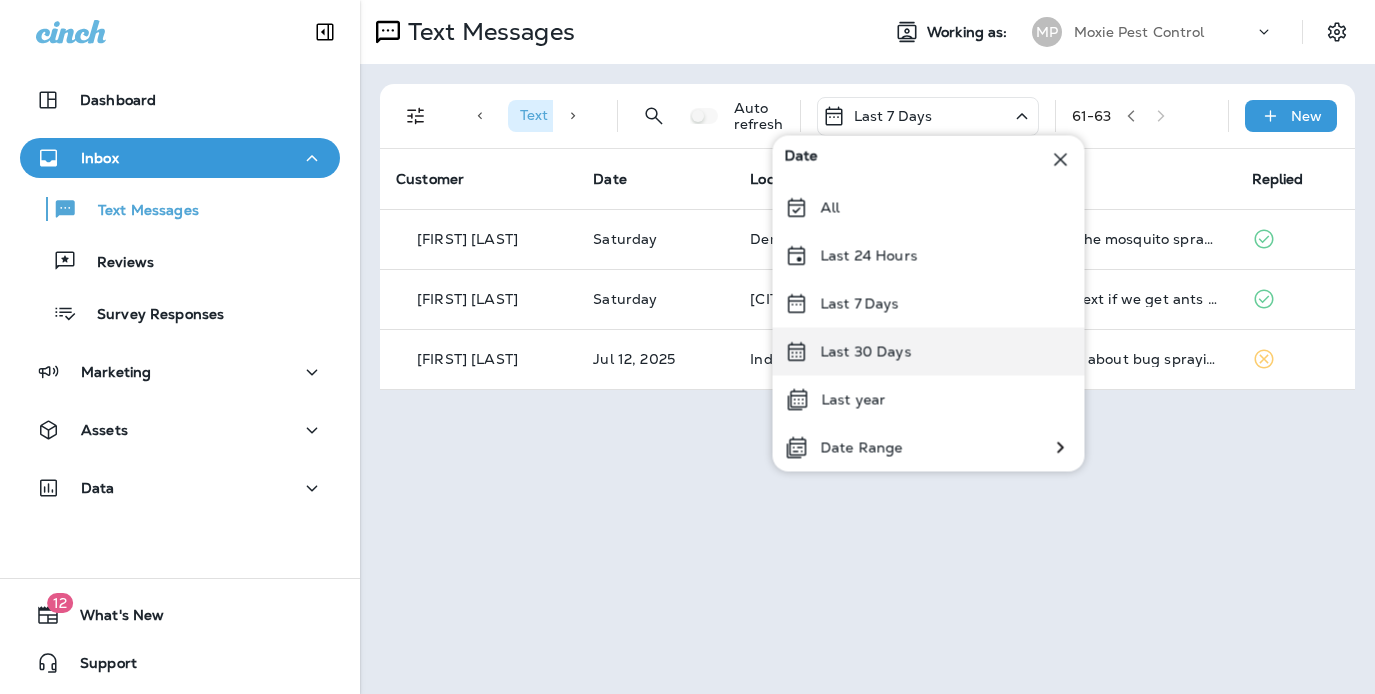 click on "Last 30 Days" at bounding box center (929, 352) 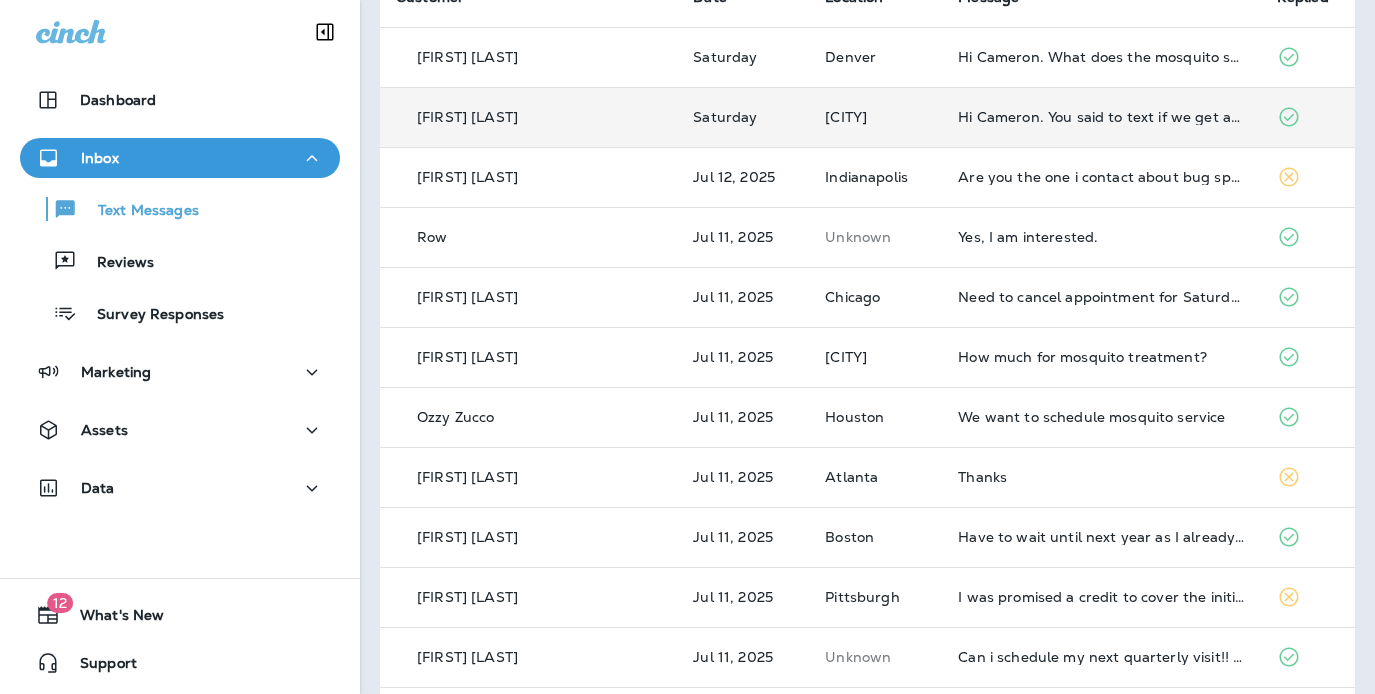 scroll, scrollTop: 184, scrollLeft: 0, axis: vertical 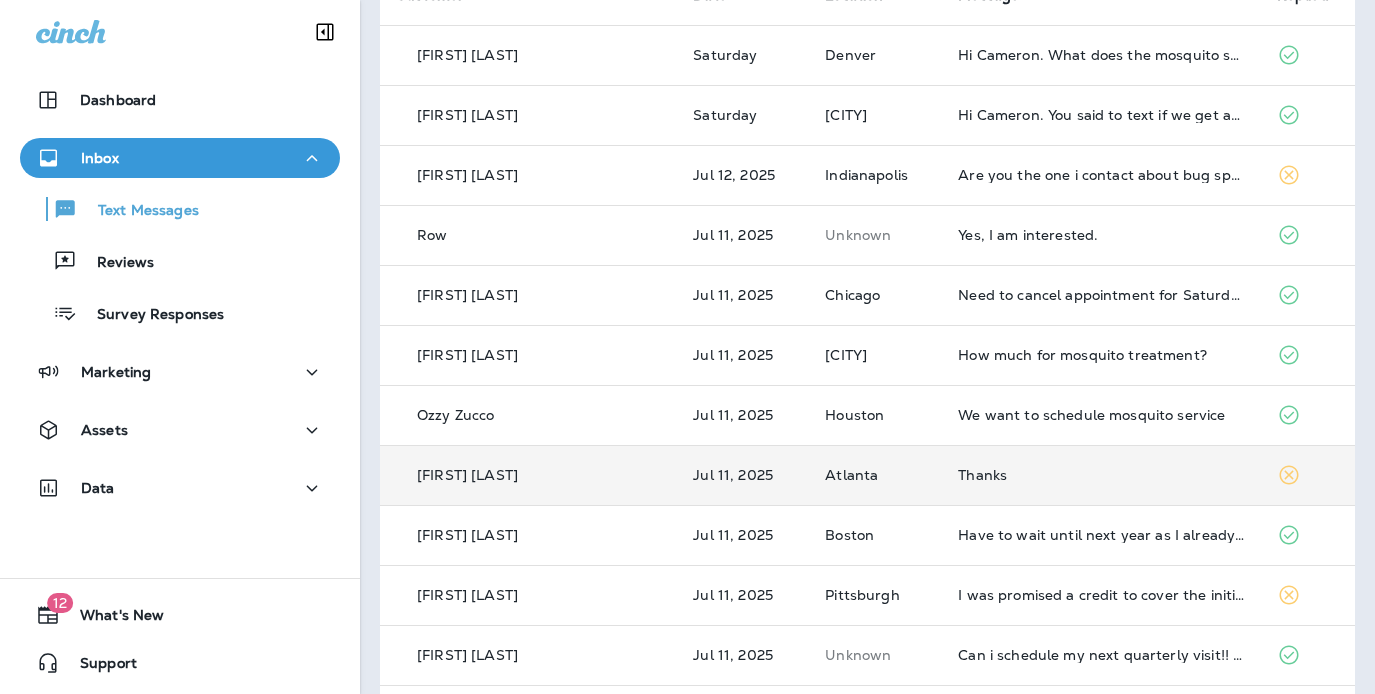click on "Thanks" at bounding box center [1101, 475] 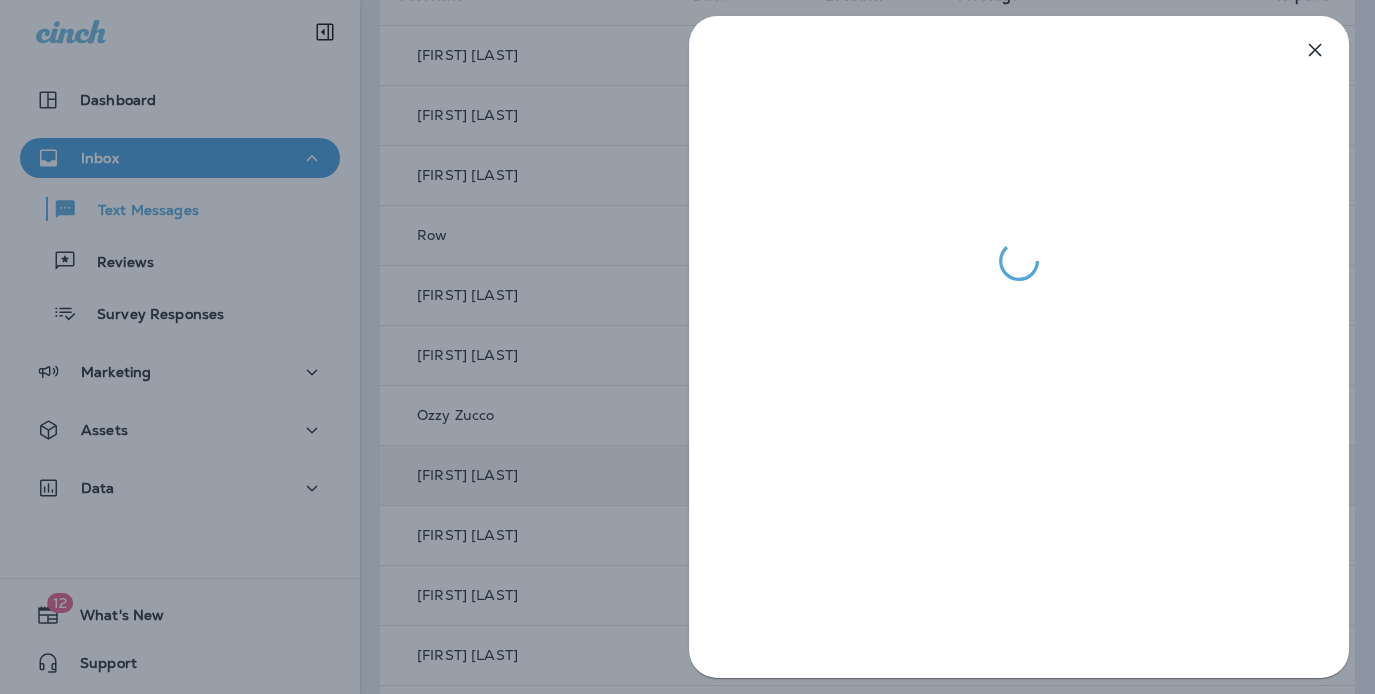 click at bounding box center (687, 347) 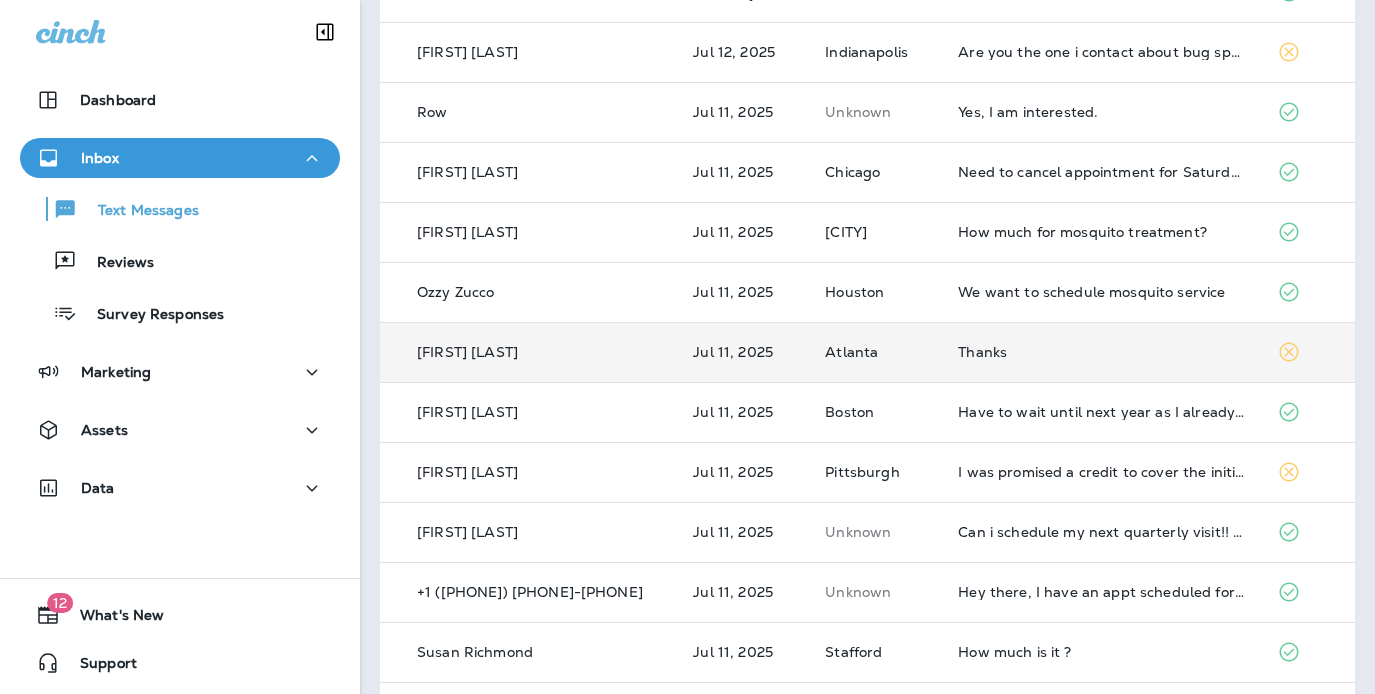 scroll, scrollTop: 313, scrollLeft: 0, axis: vertical 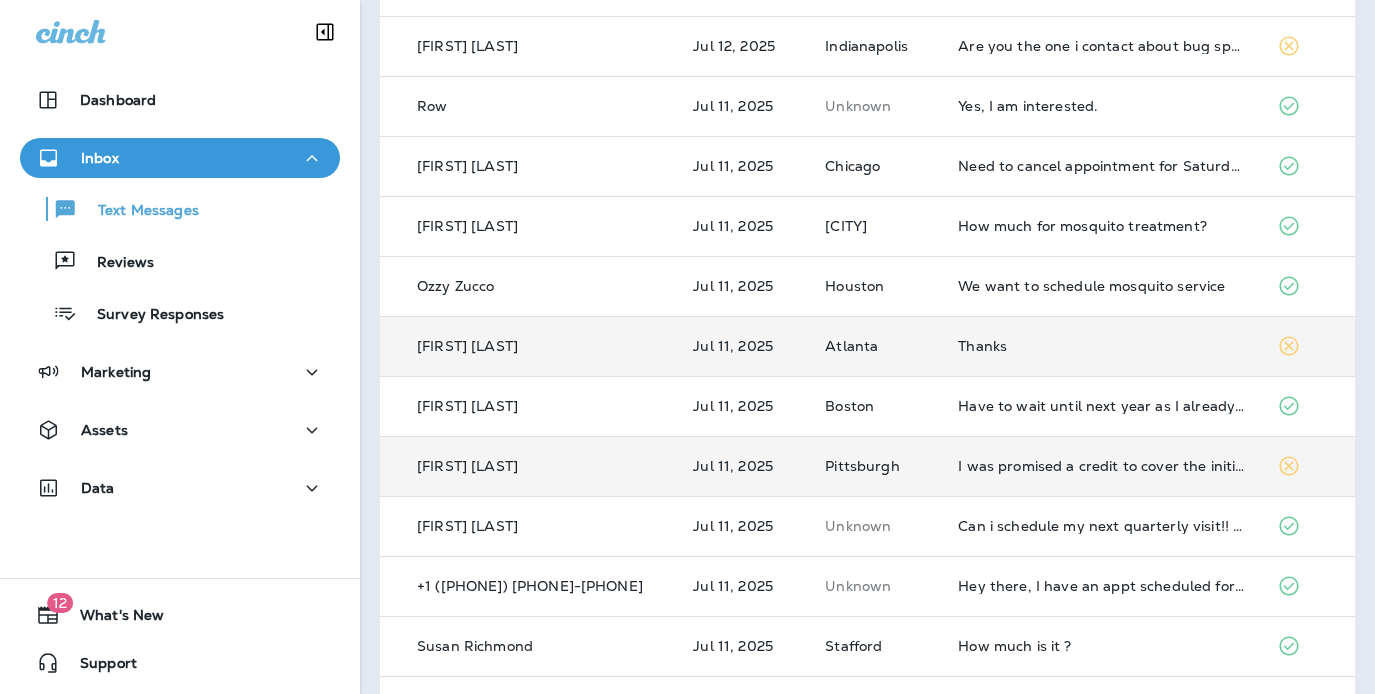 click on "I was promised a  credit to cover the initial application since yiur competitor had just been here" at bounding box center (1101, 466) 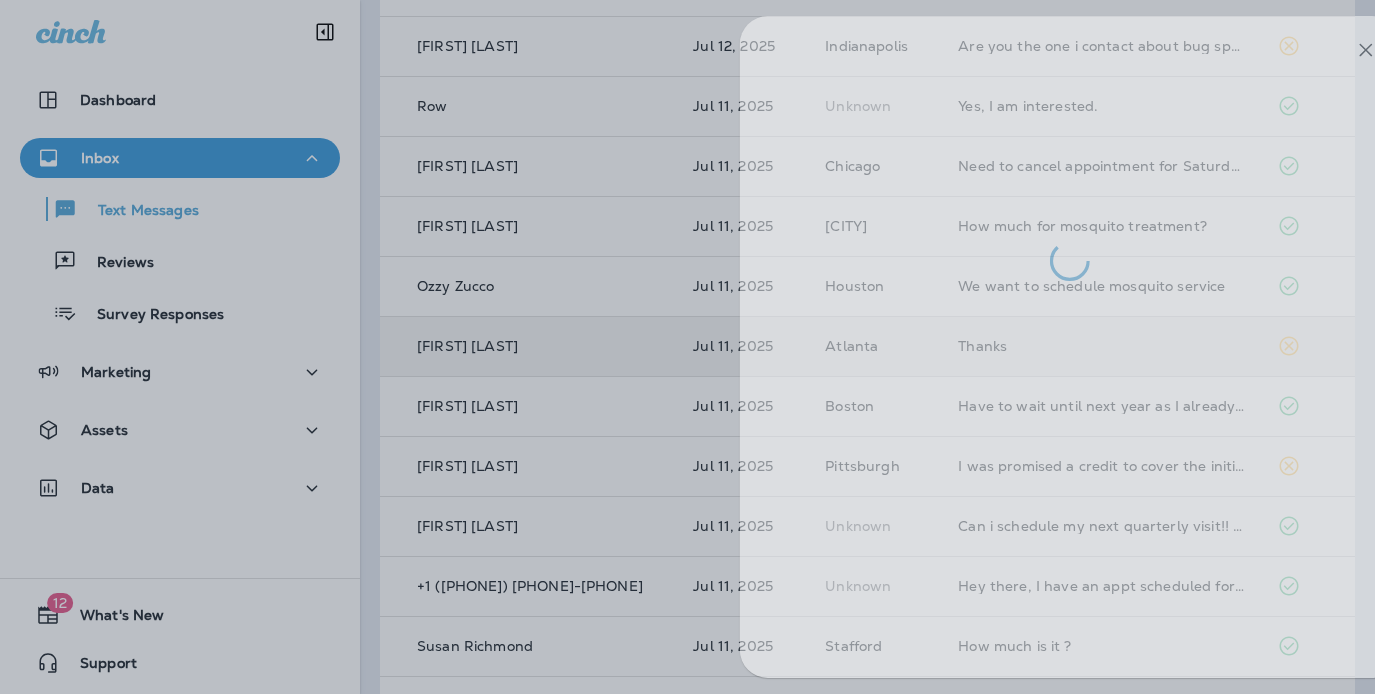 click at bounding box center (738, 347) 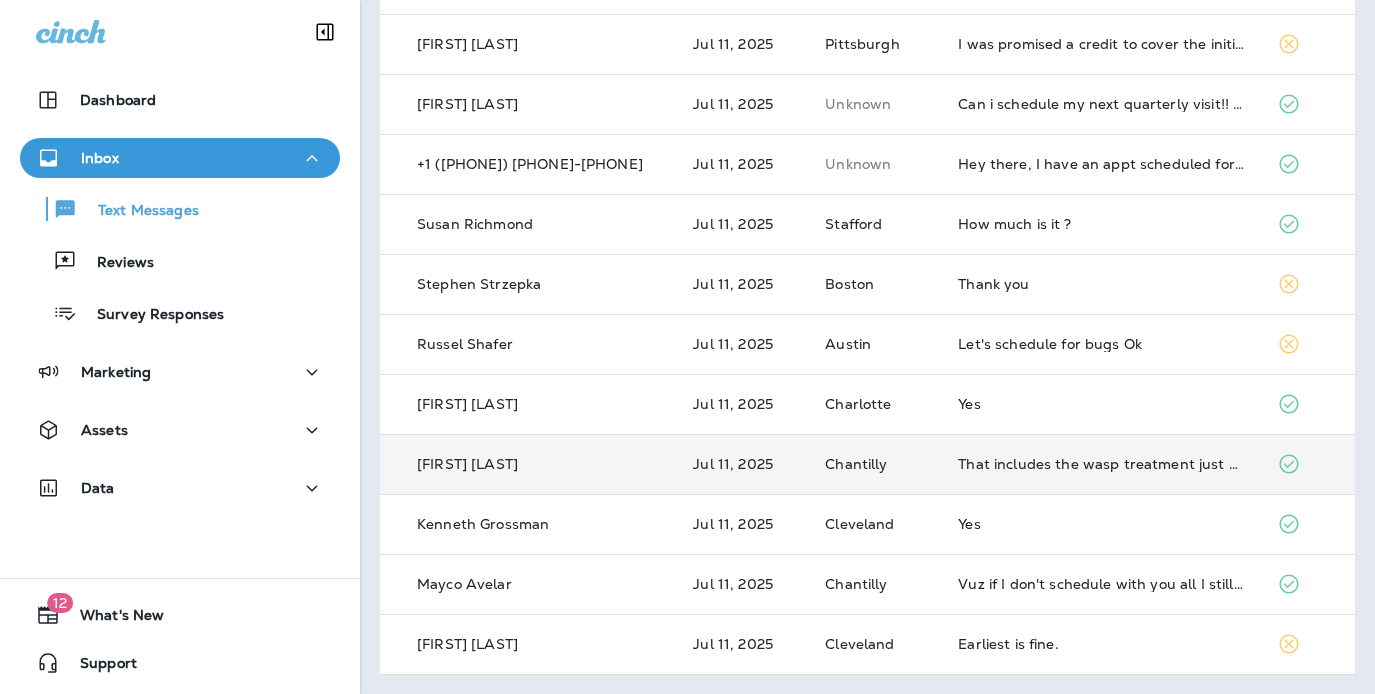 scroll, scrollTop: 0, scrollLeft: 0, axis: both 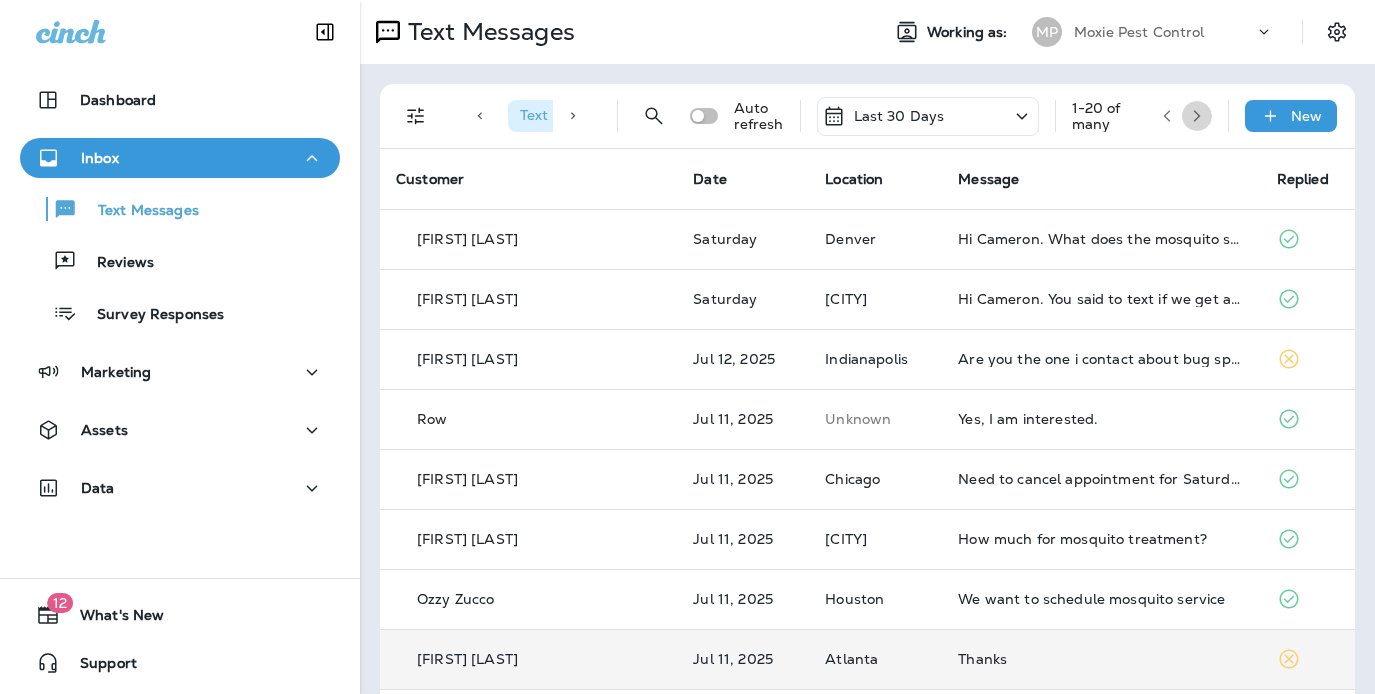 click 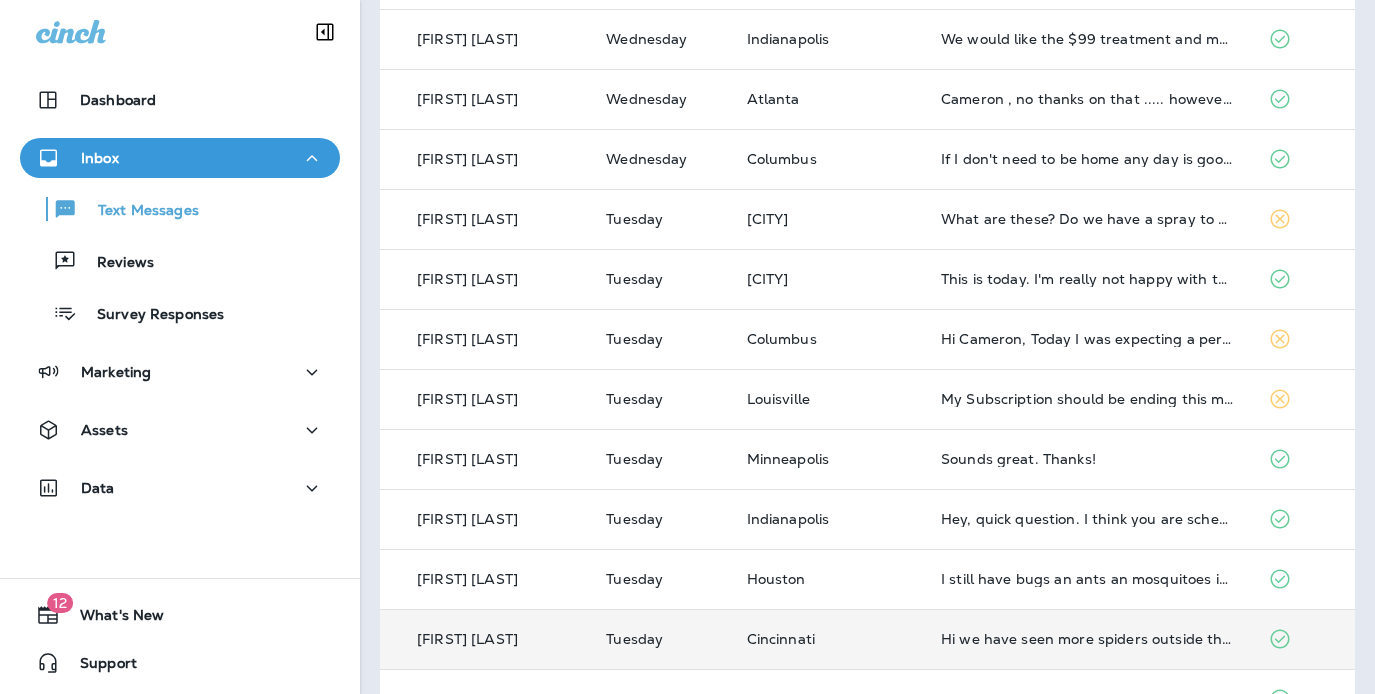 scroll, scrollTop: 735, scrollLeft: 0, axis: vertical 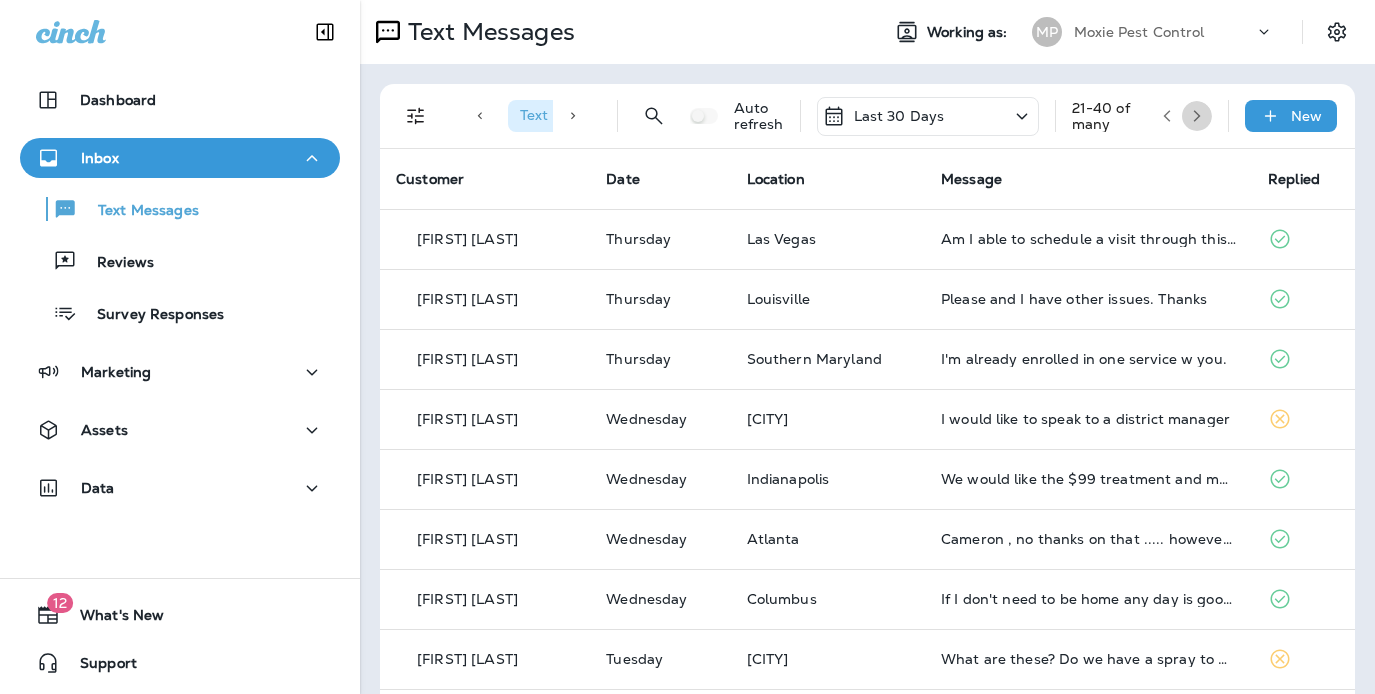 click at bounding box center [1197, 116] 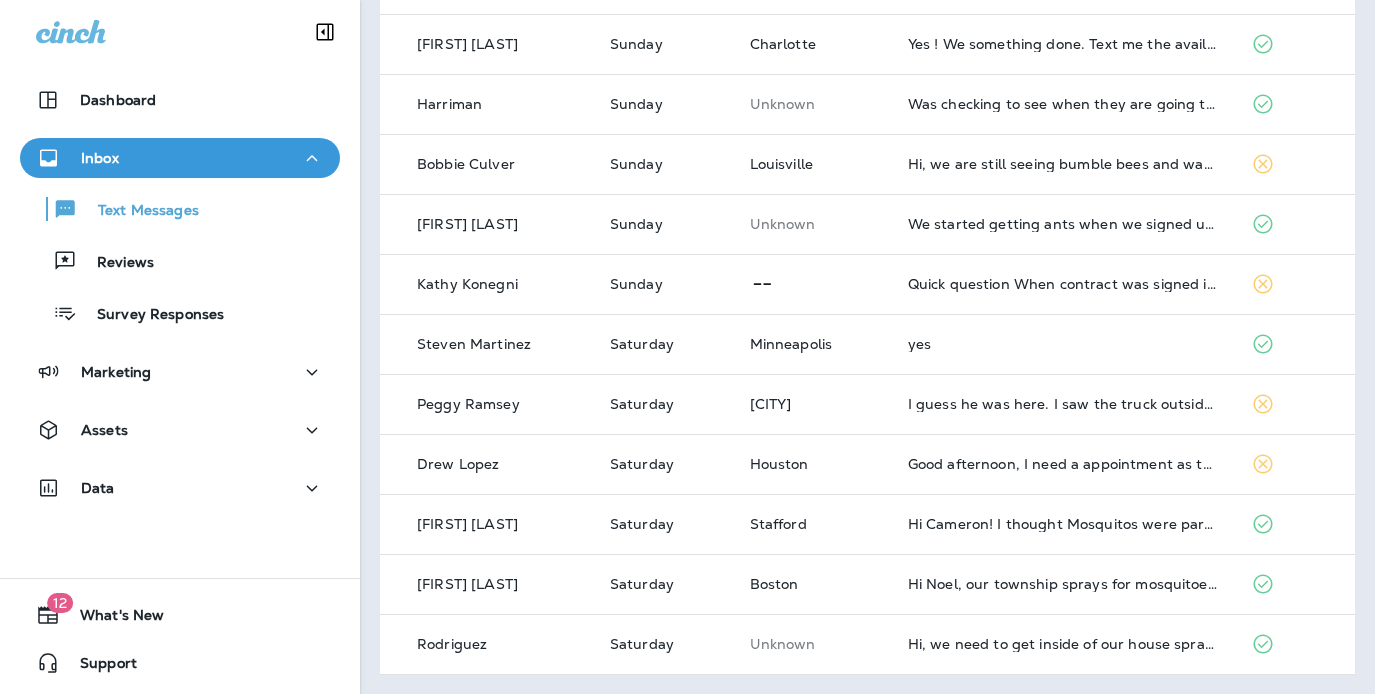 scroll, scrollTop: 0, scrollLeft: 0, axis: both 